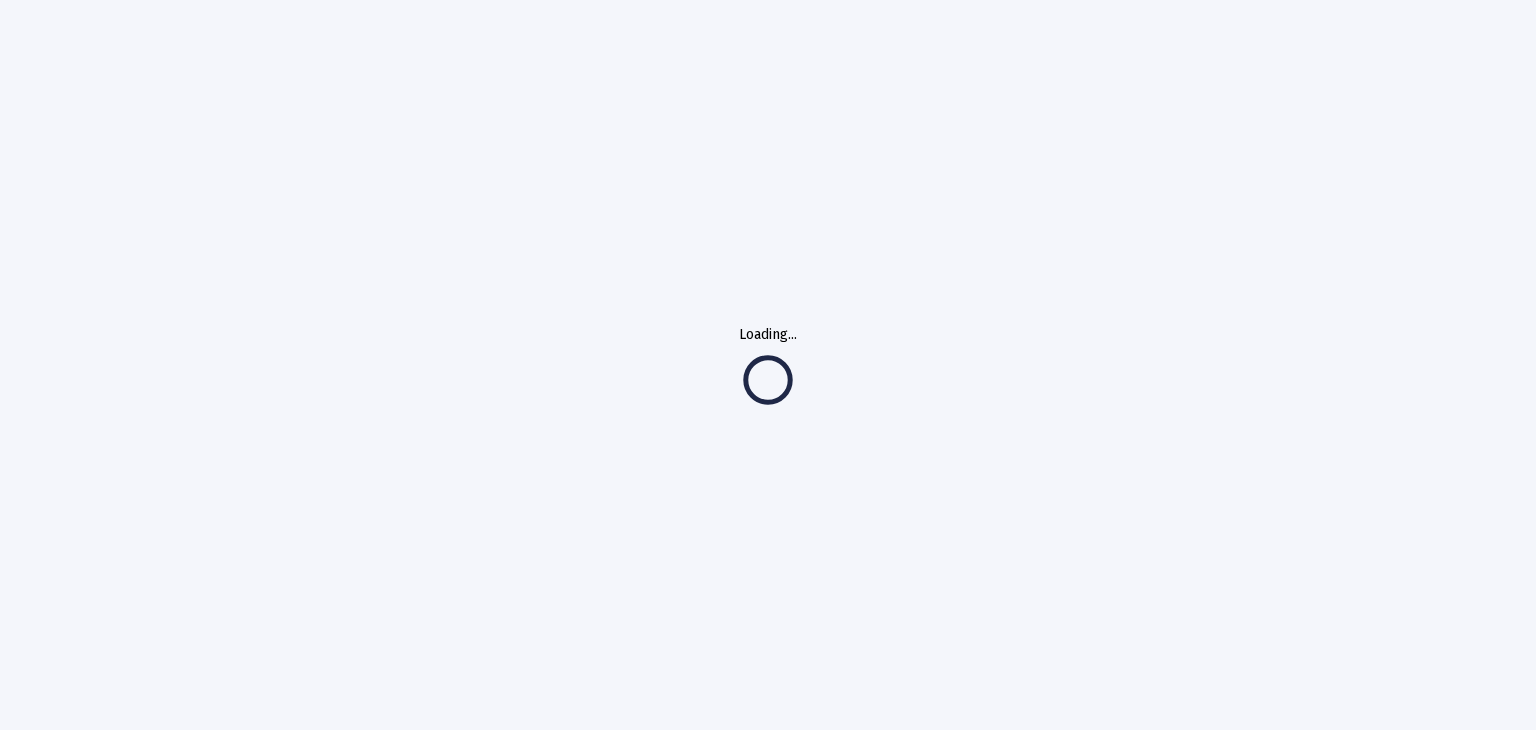 scroll, scrollTop: 0, scrollLeft: 0, axis: both 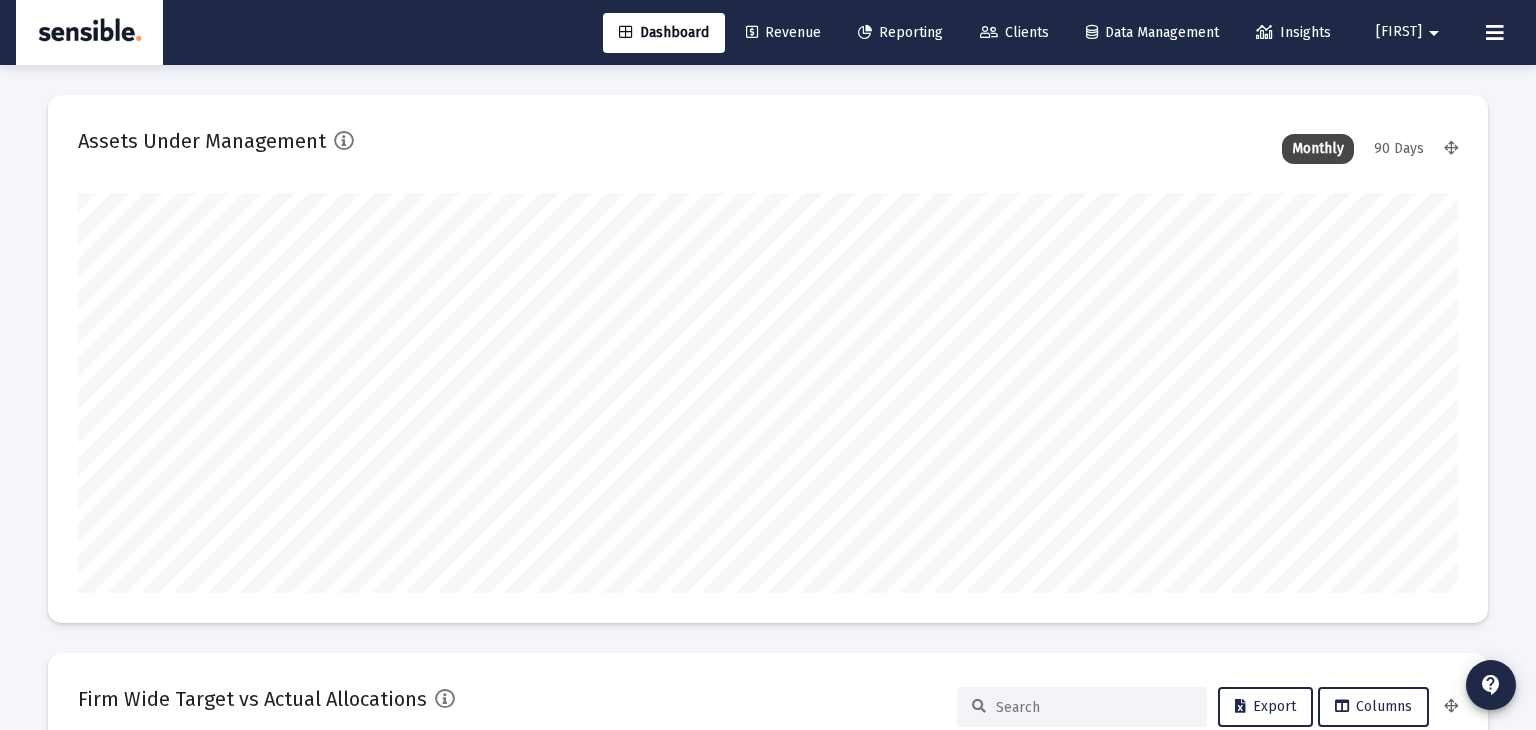 type on "2025-08-01" 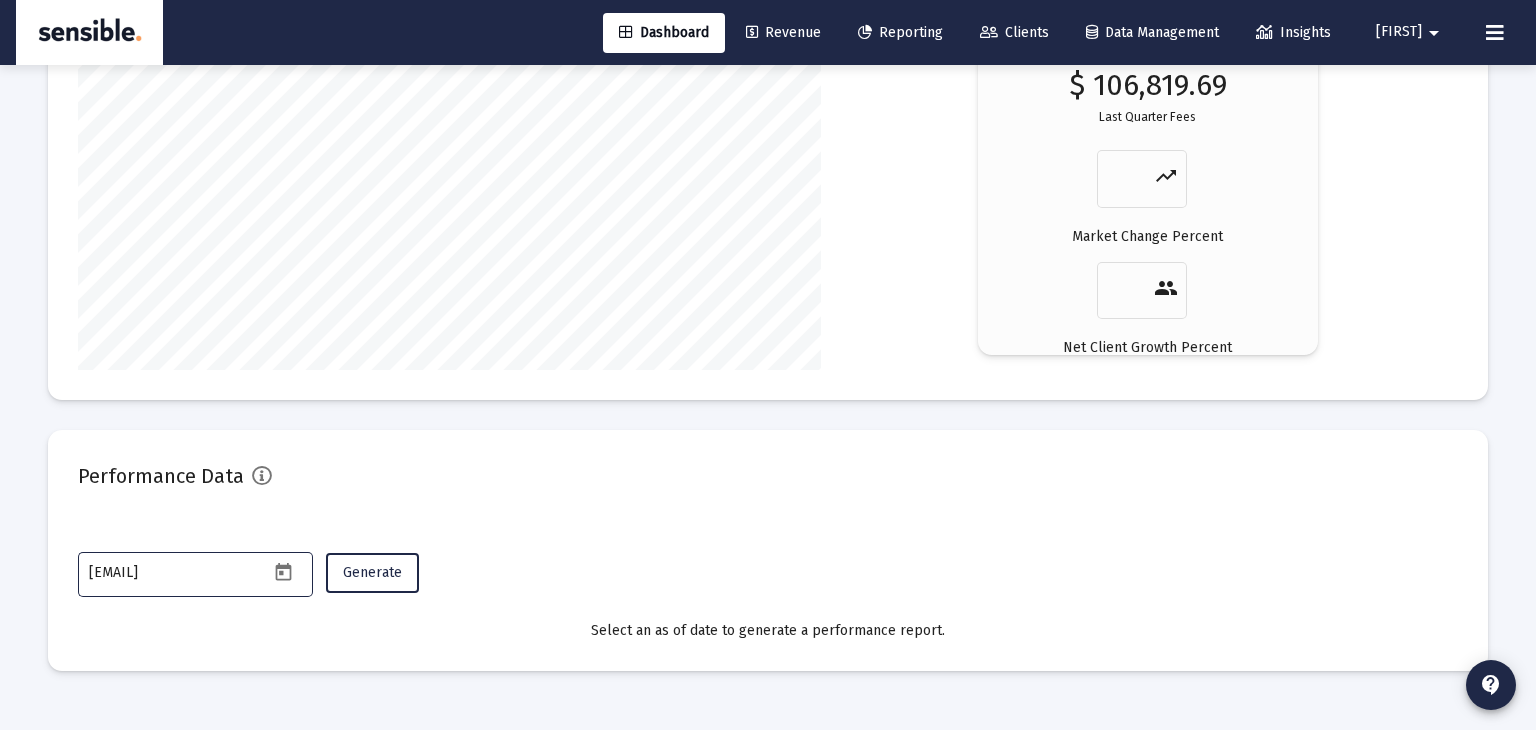 scroll, scrollTop: 0, scrollLeft: 21, axis: horizontal 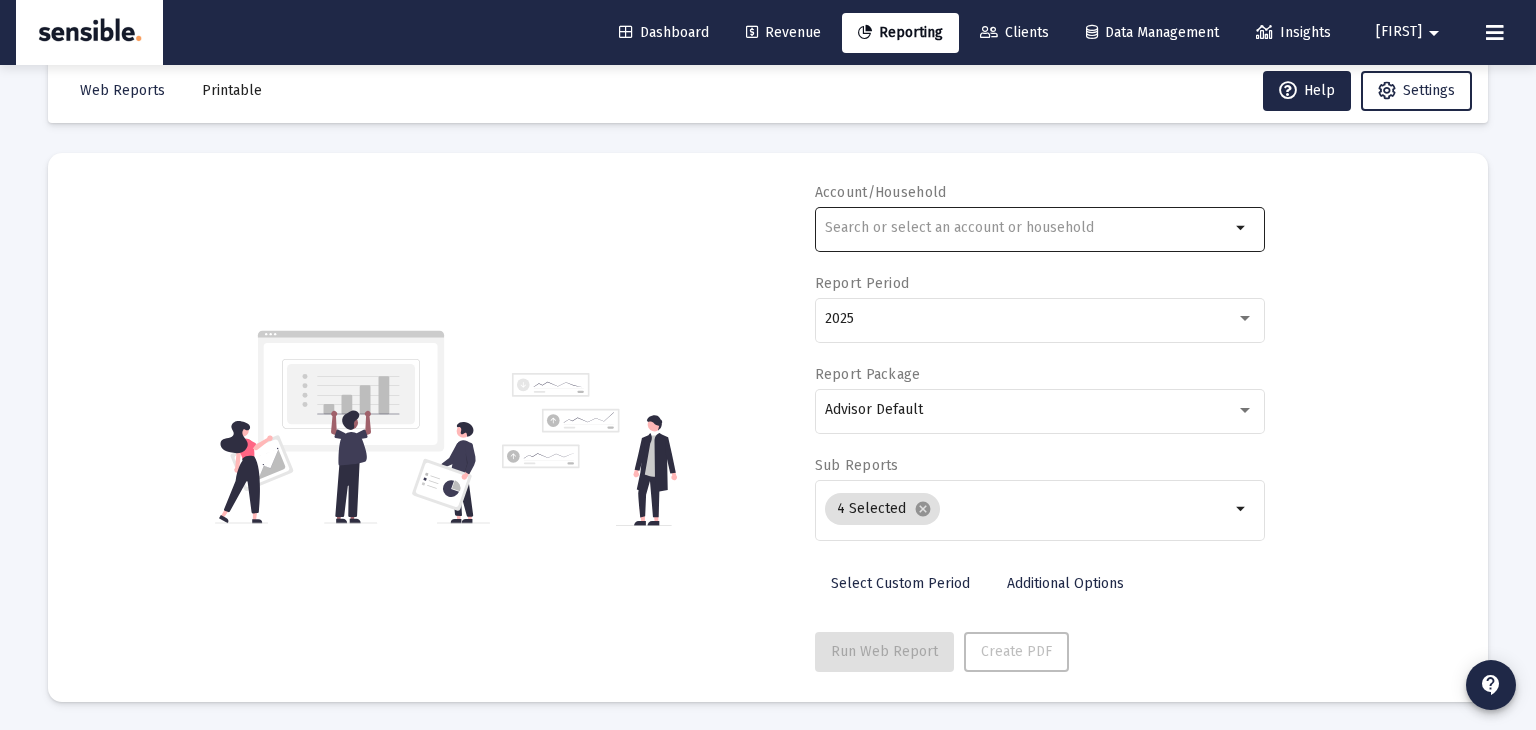 click at bounding box center [1027, 228] 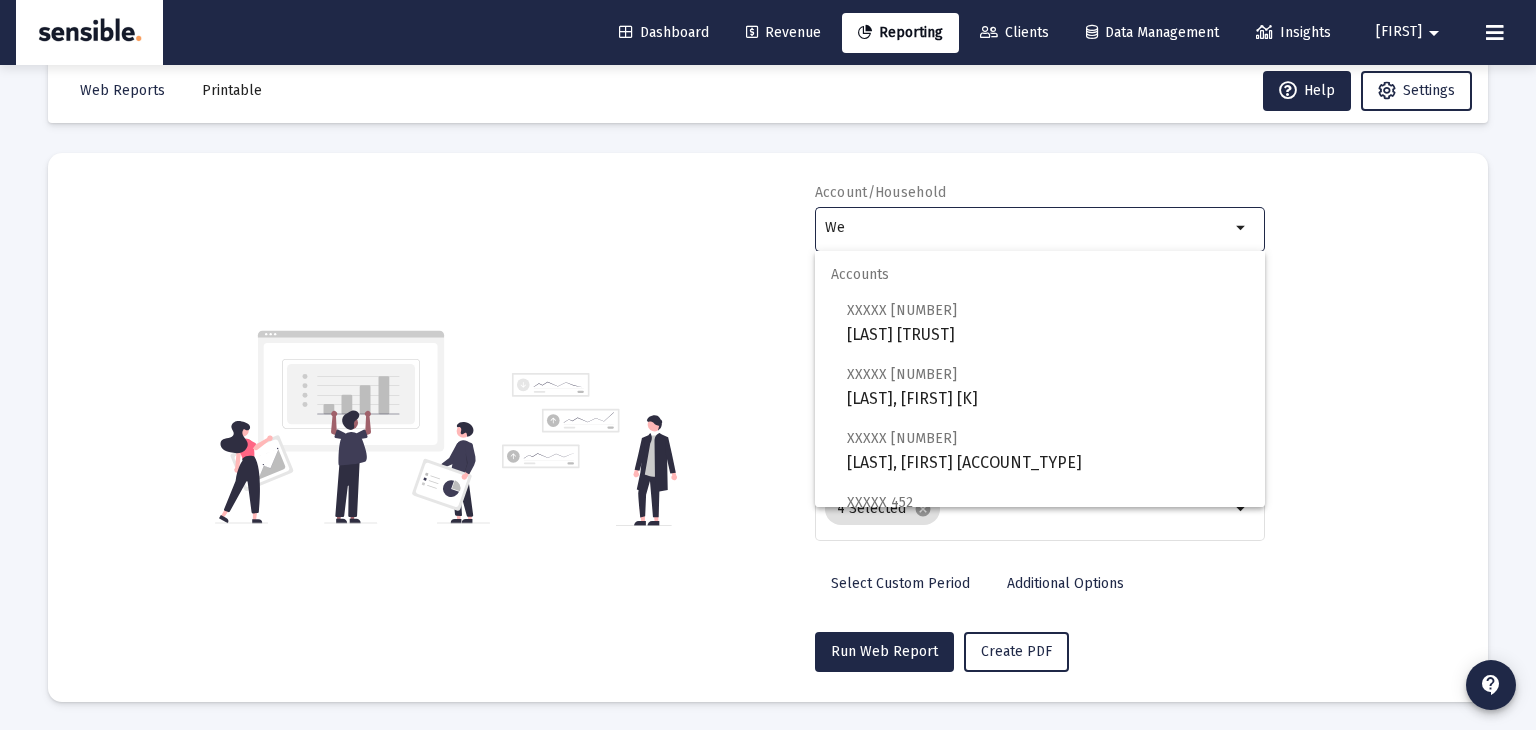 type on "W" 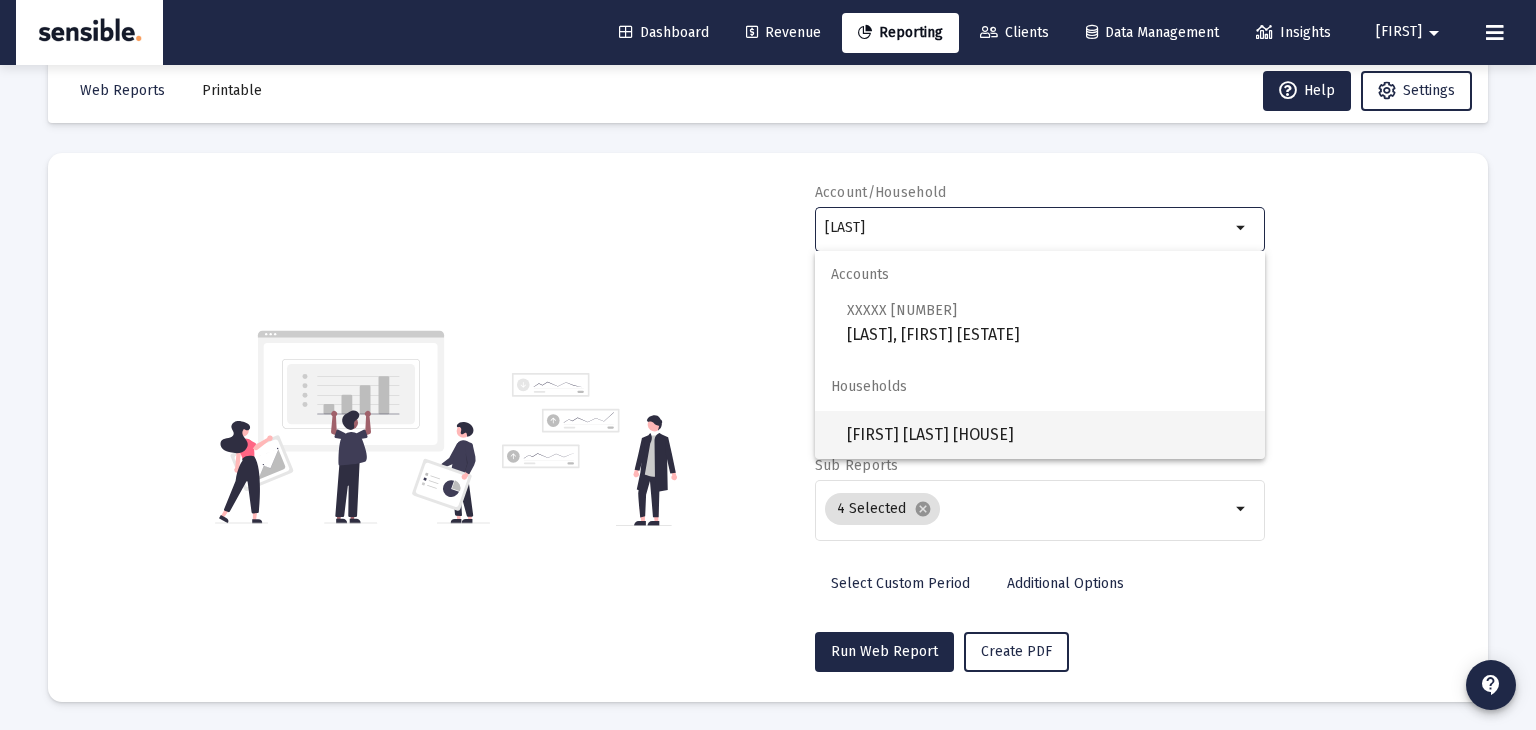 click on "[FIRST] [LAST] [HOUSE]" at bounding box center (1048, 435) 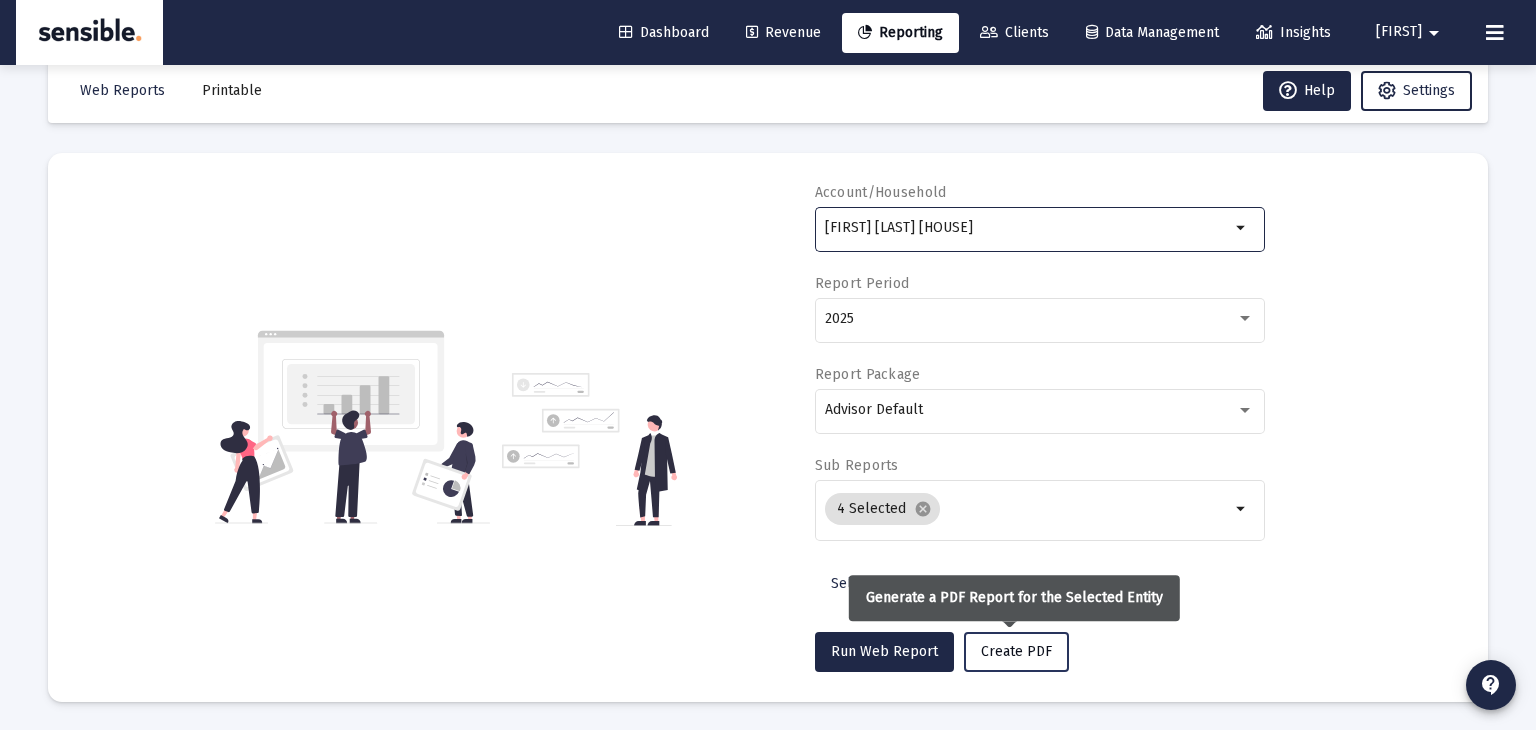 click on "Create PDF" 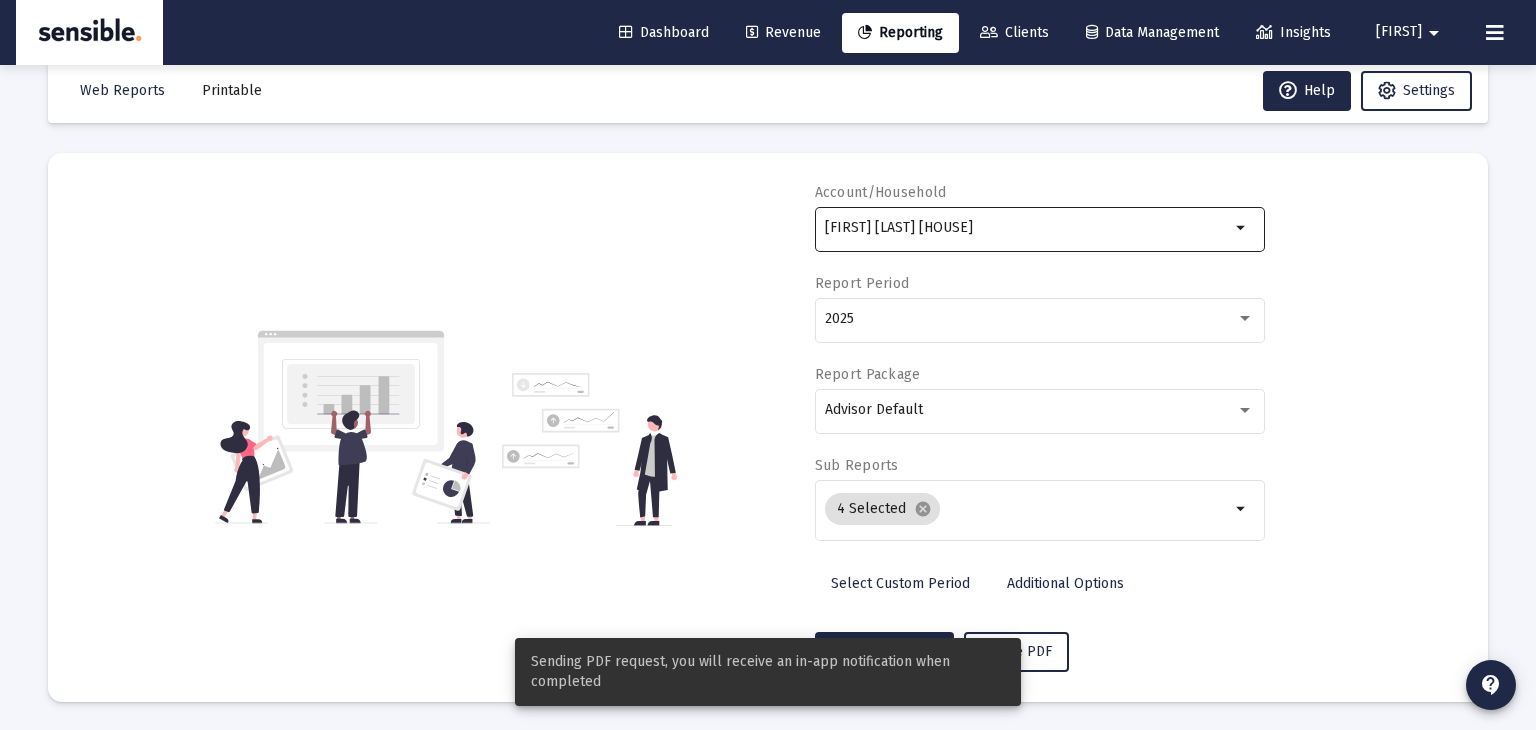click on "[FIRST] [LAST] [HOUSE]" 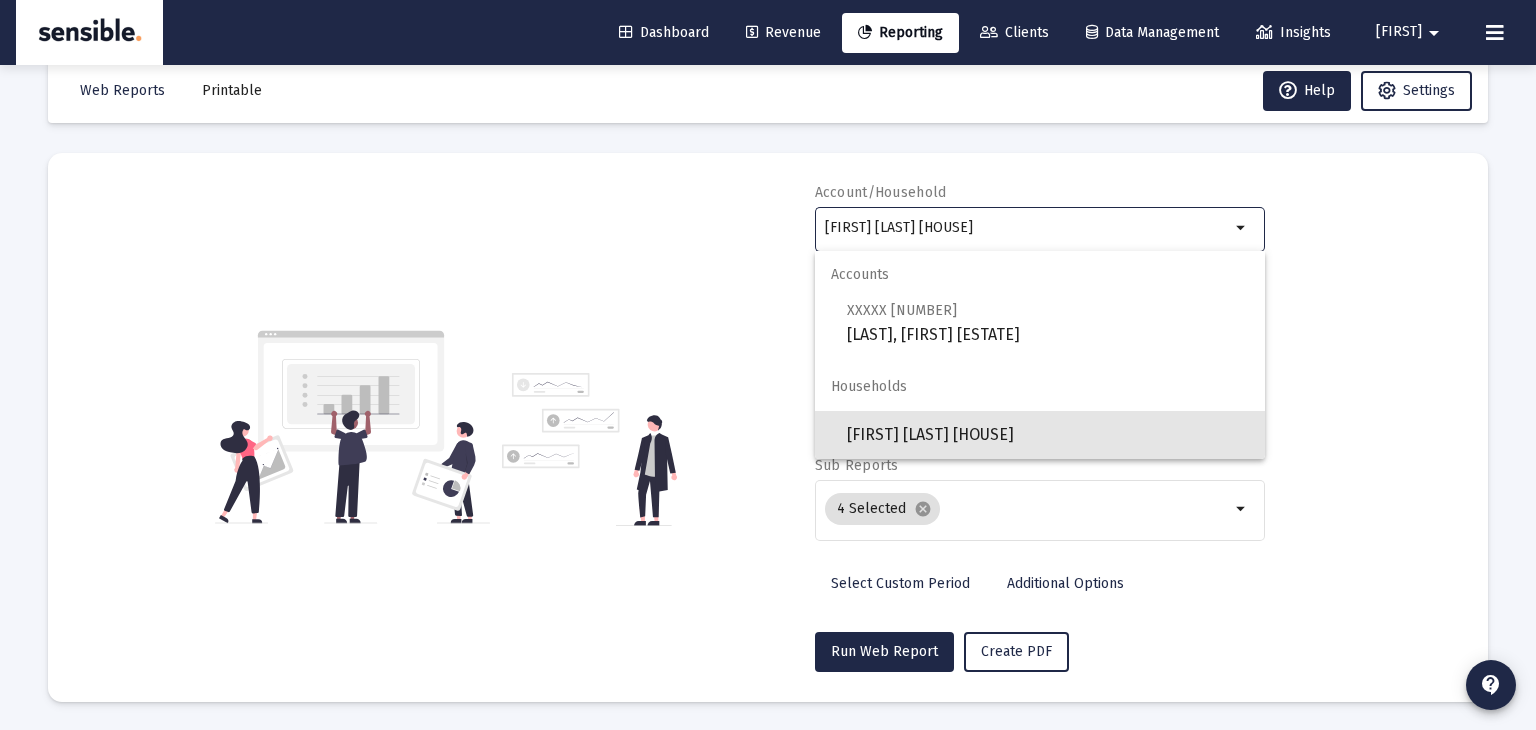 click on "[FIRST] [LAST] [HOUSE]" 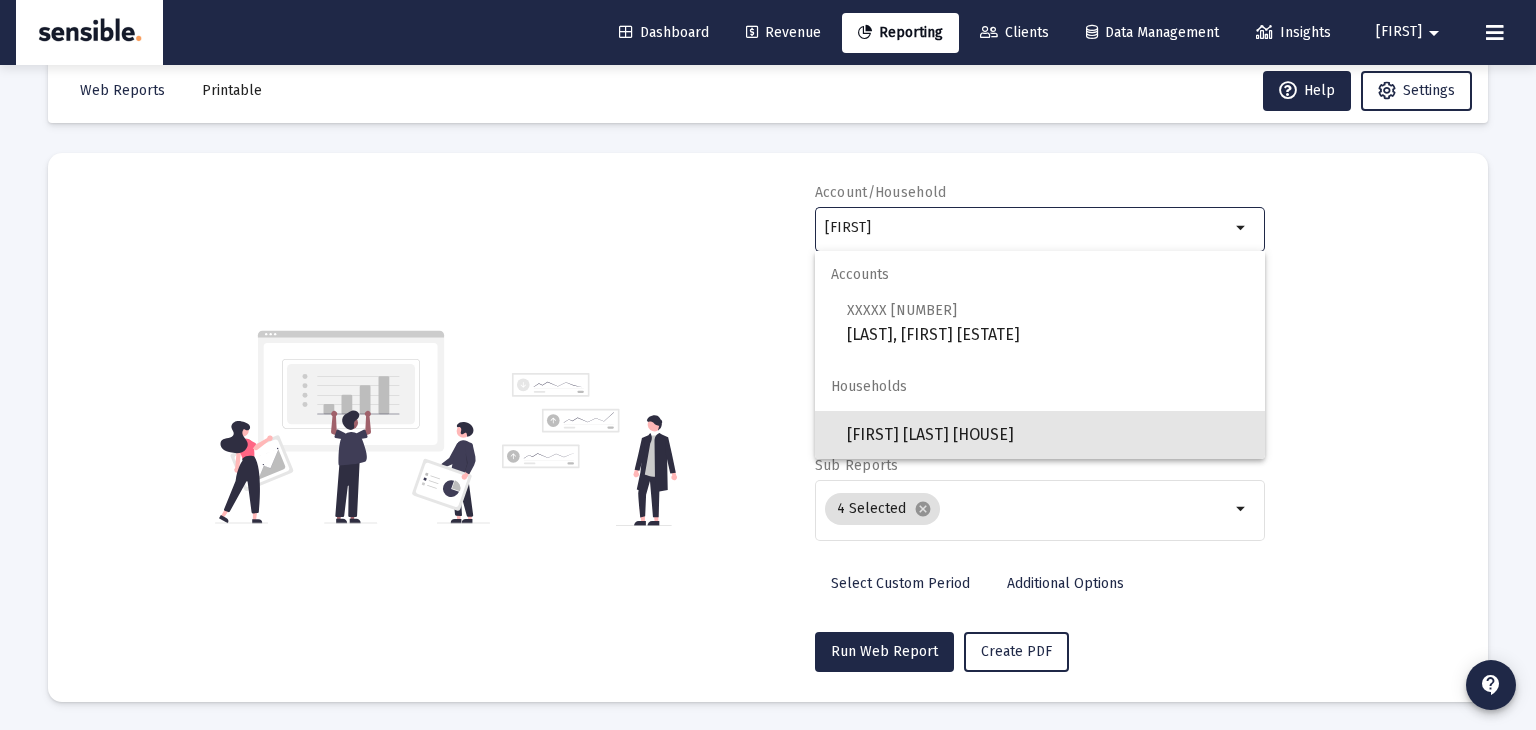 type on "K" 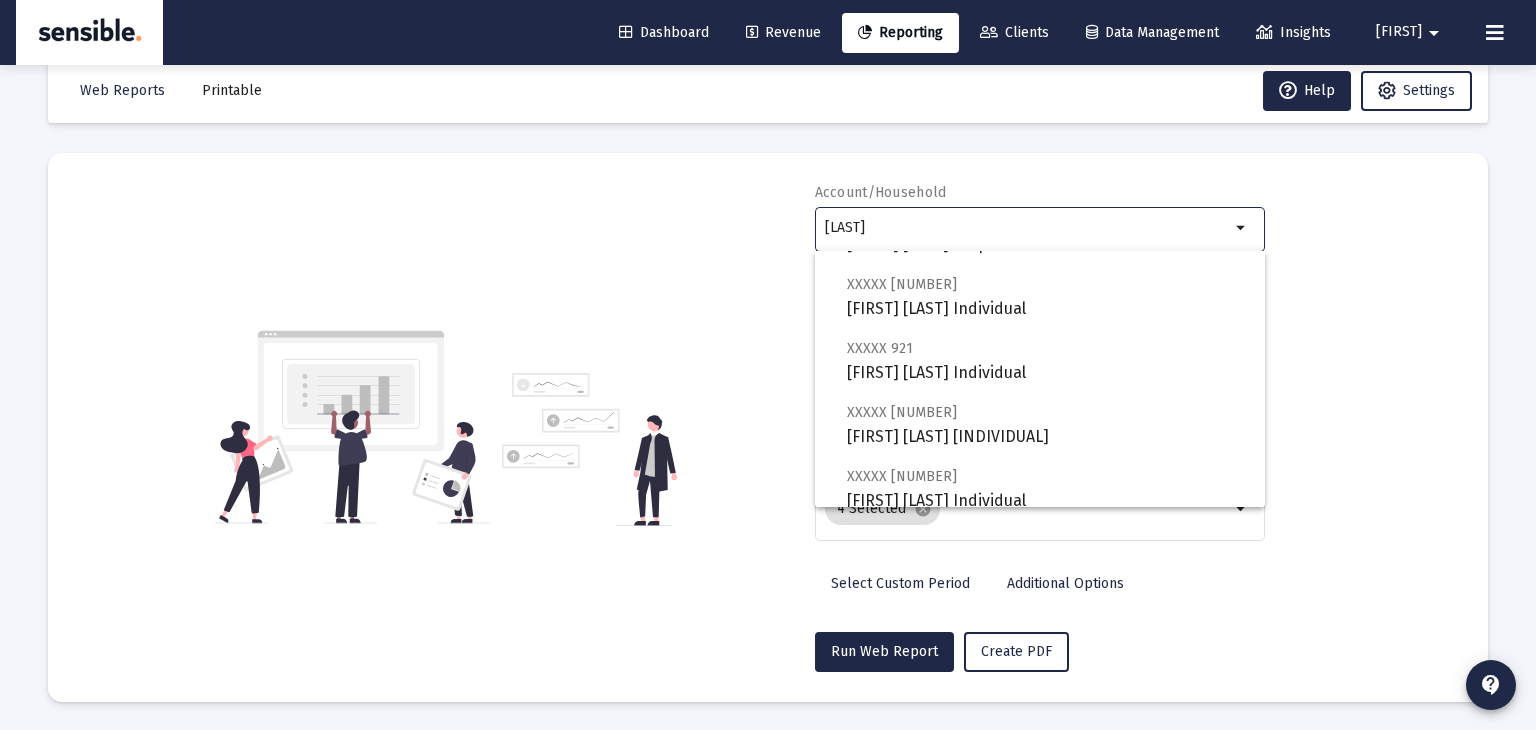scroll, scrollTop: 640, scrollLeft: 0, axis: vertical 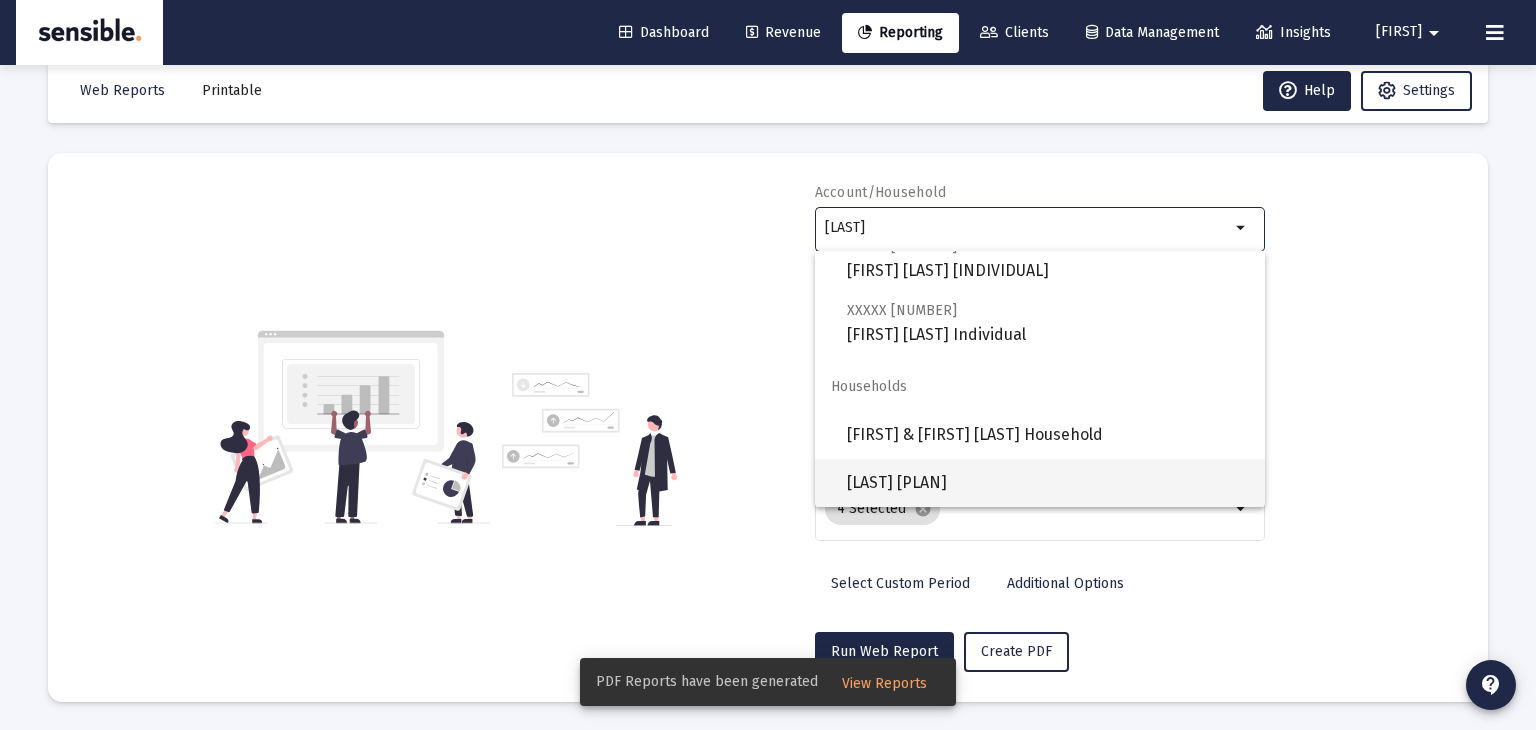 click on "[LAST] [PLAN]" at bounding box center (1048, 483) 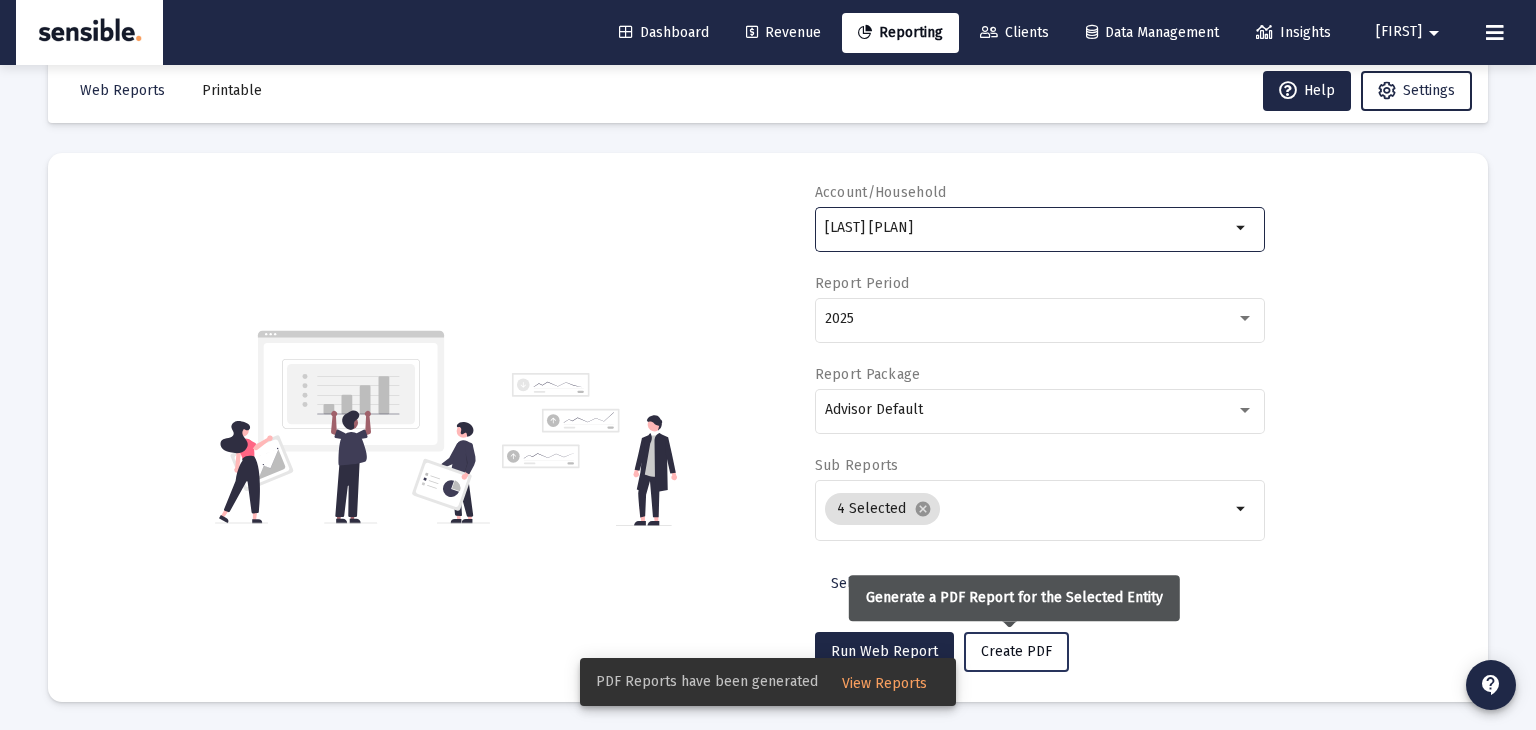 click on "Create PDF" 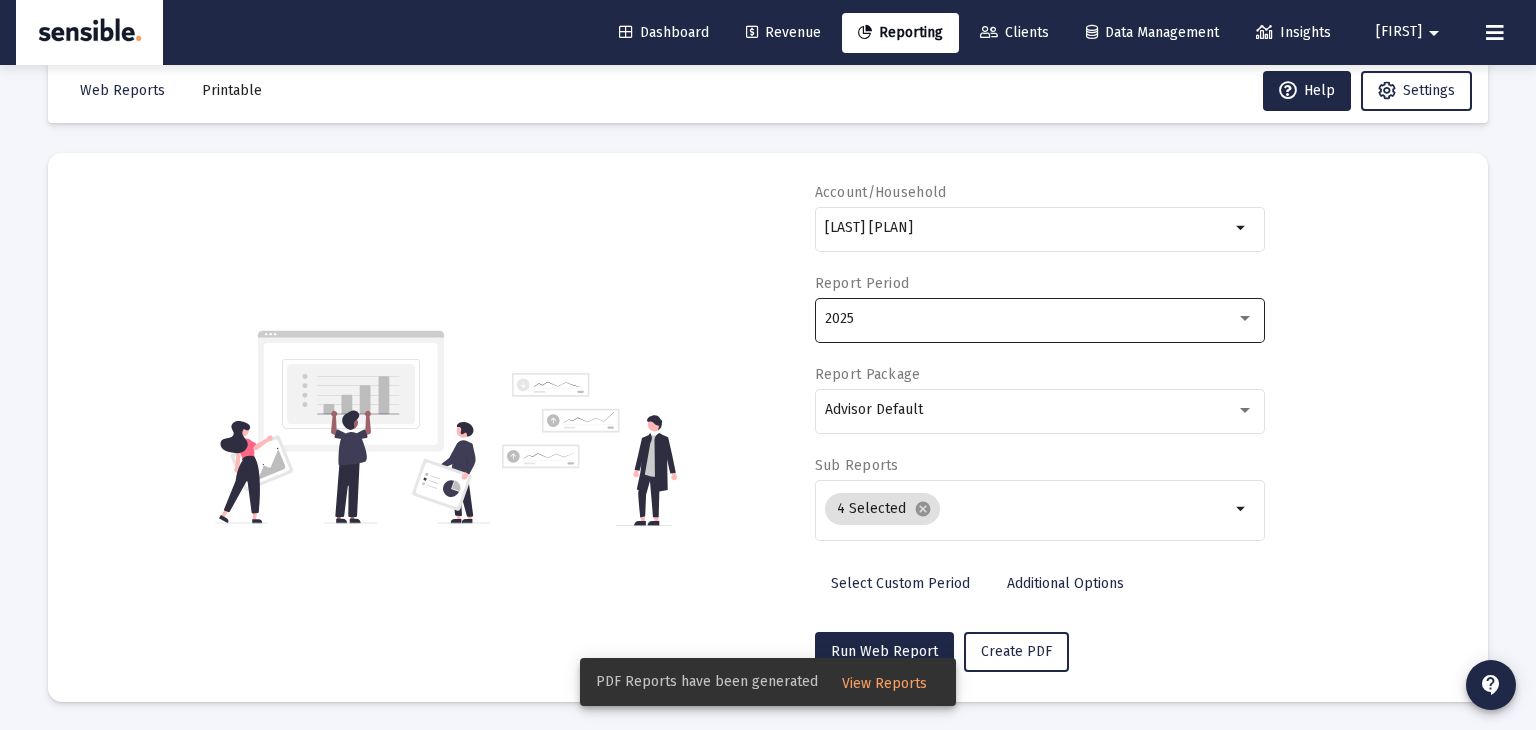 click on "2025" 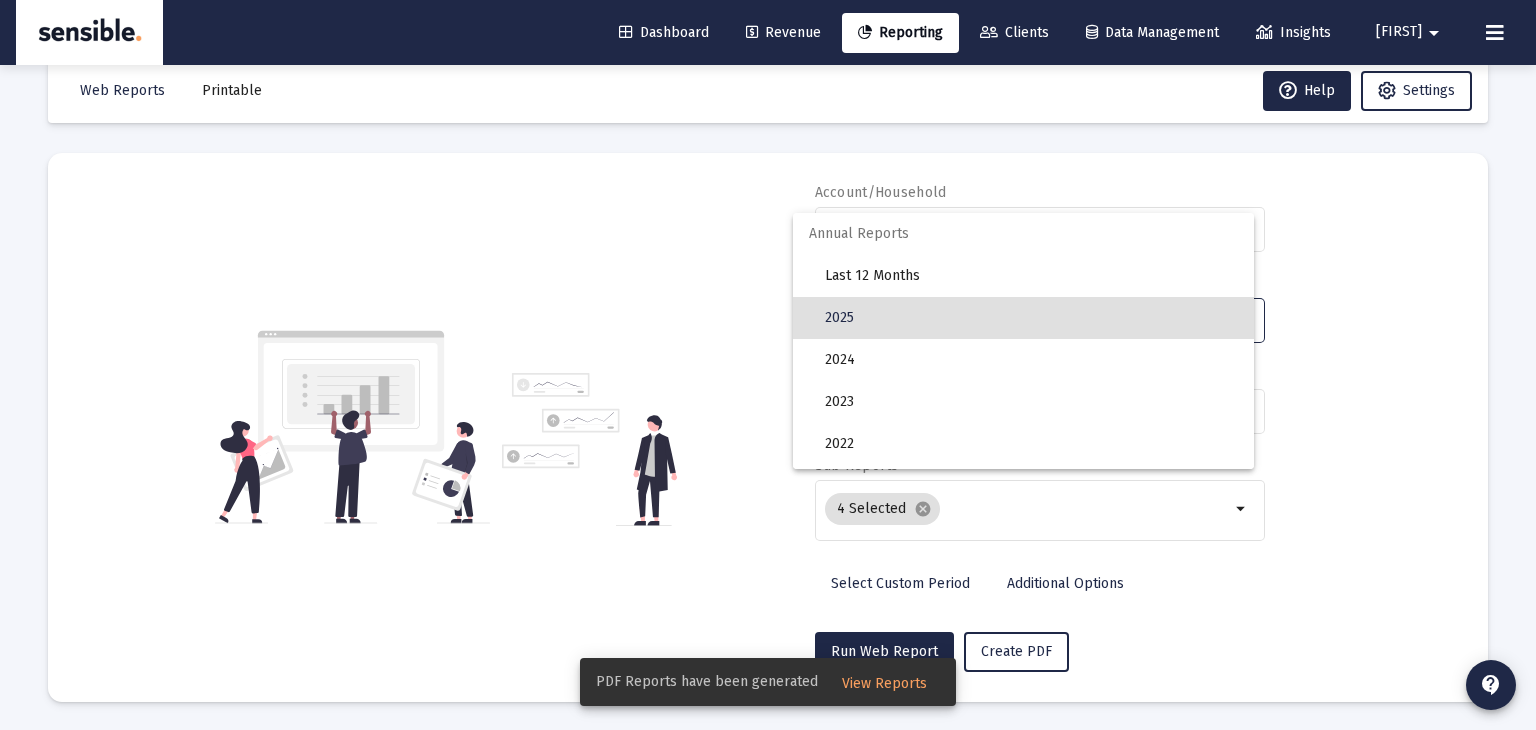 click on "2025" at bounding box center [1031, 318] 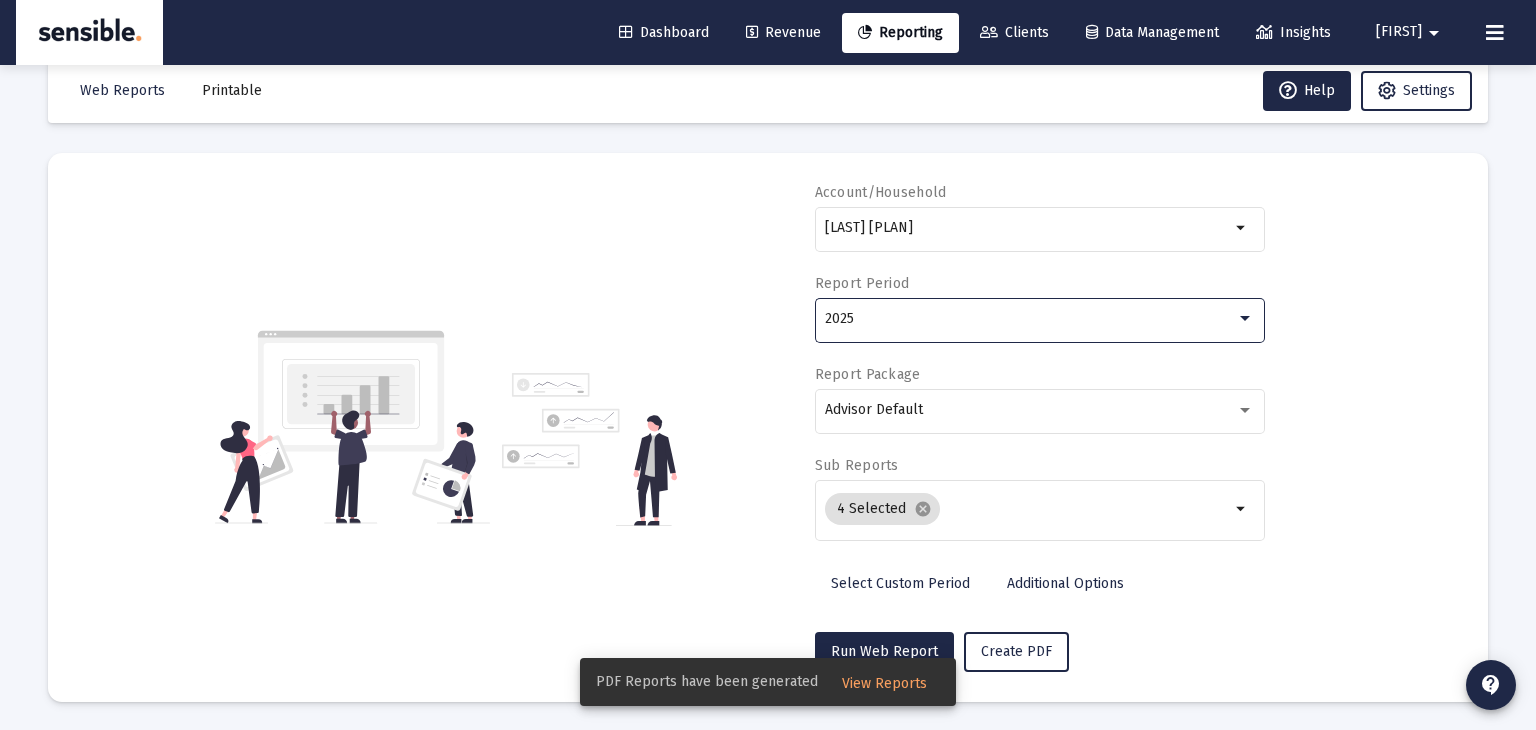 click on "View Reports" at bounding box center (884, 683) 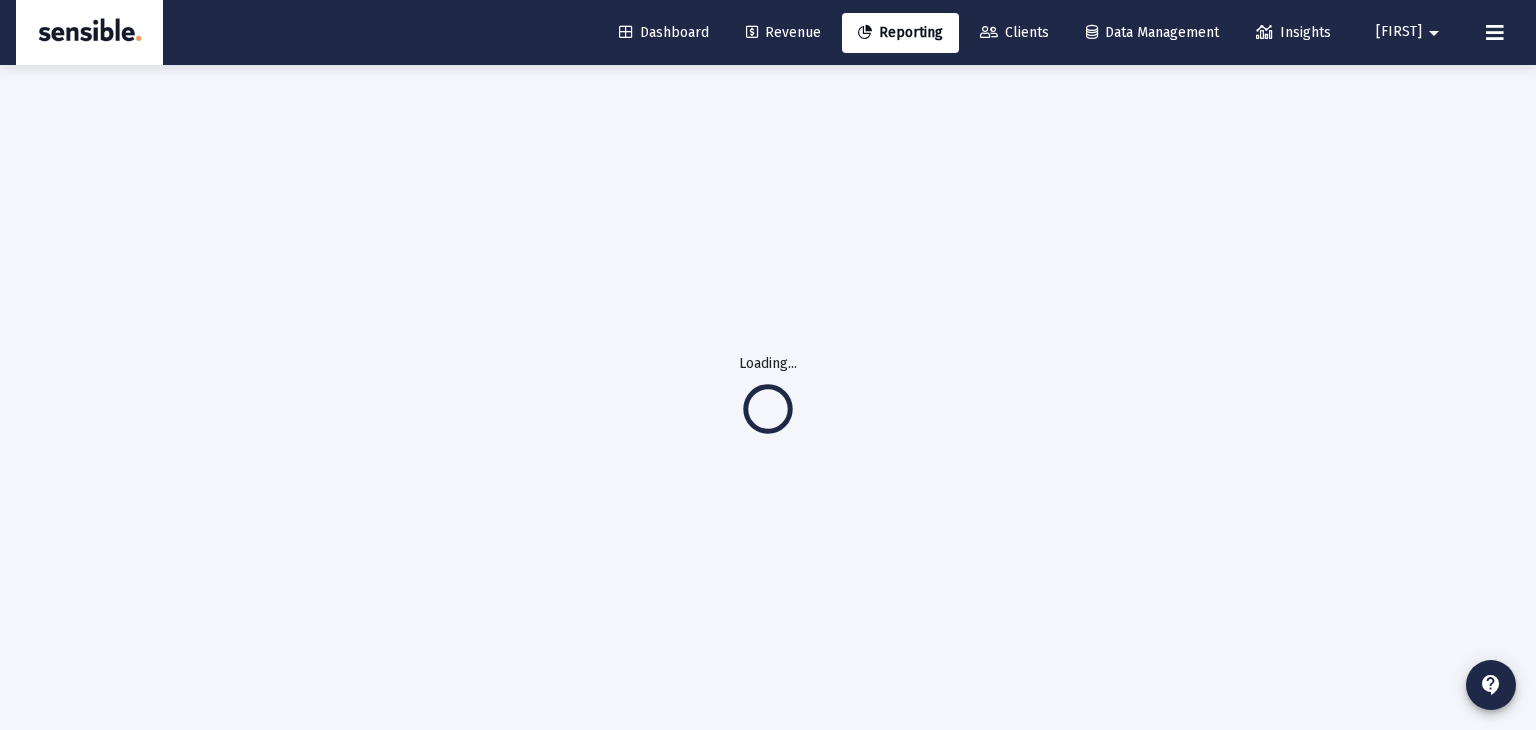 scroll, scrollTop: 17, scrollLeft: 0, axis: vertical 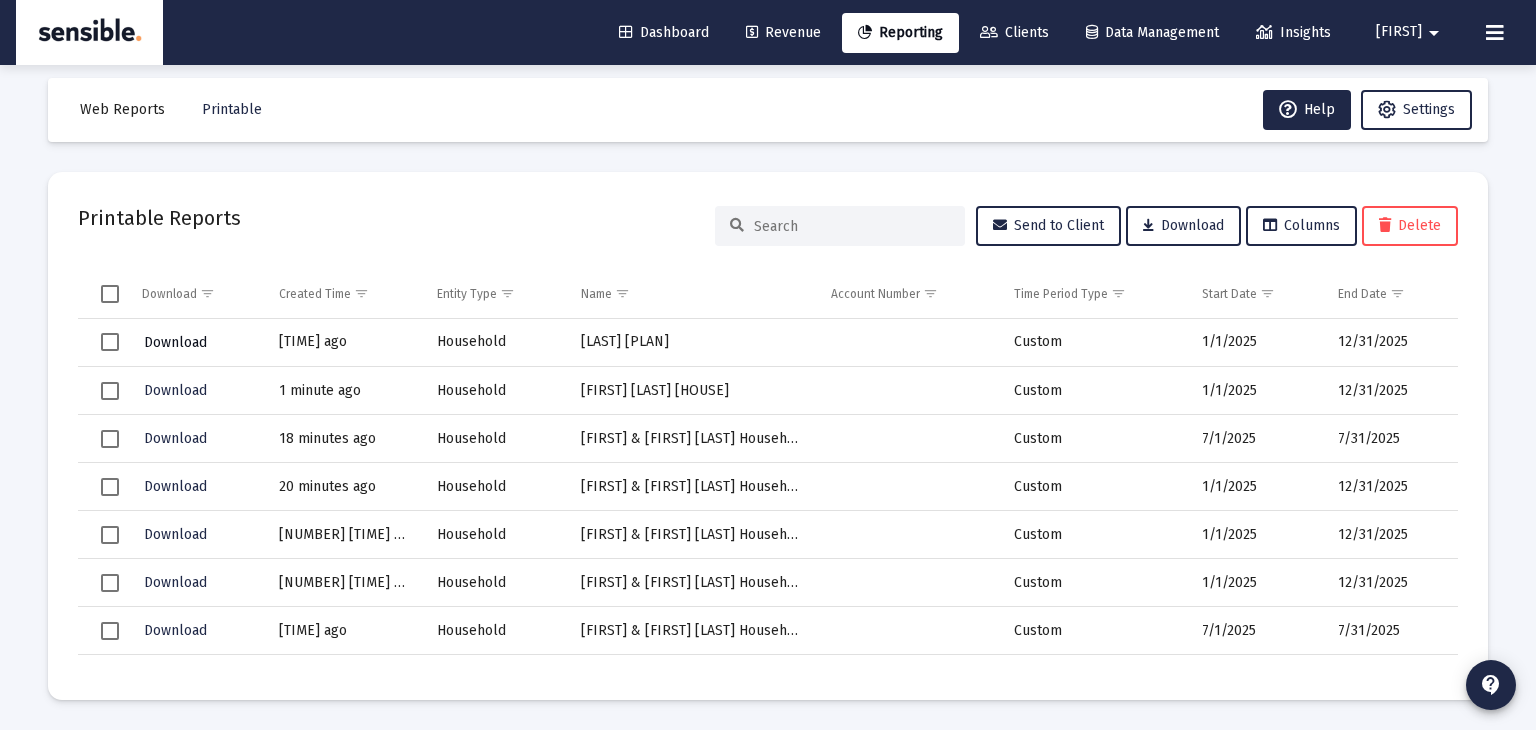 click on "Download" 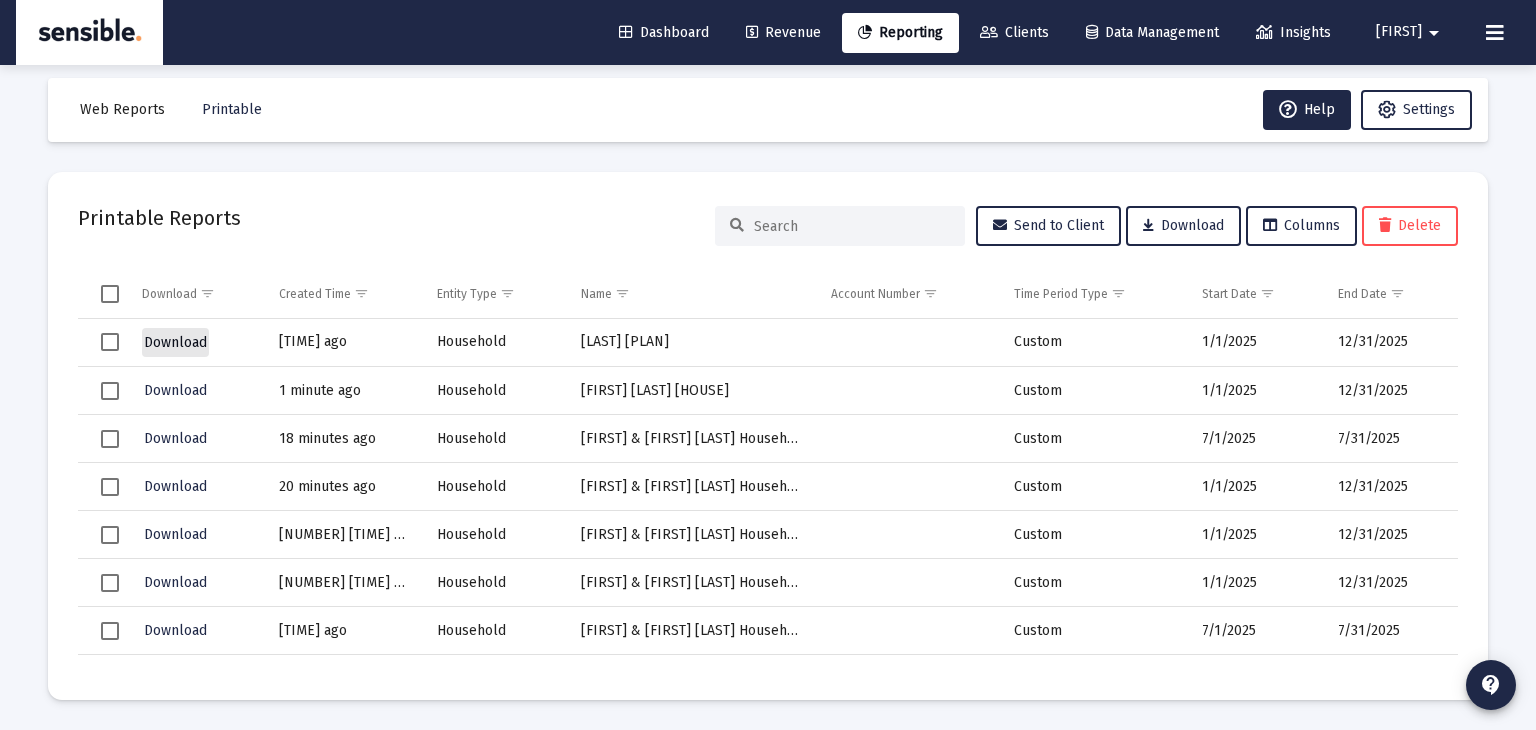 click on "Download" 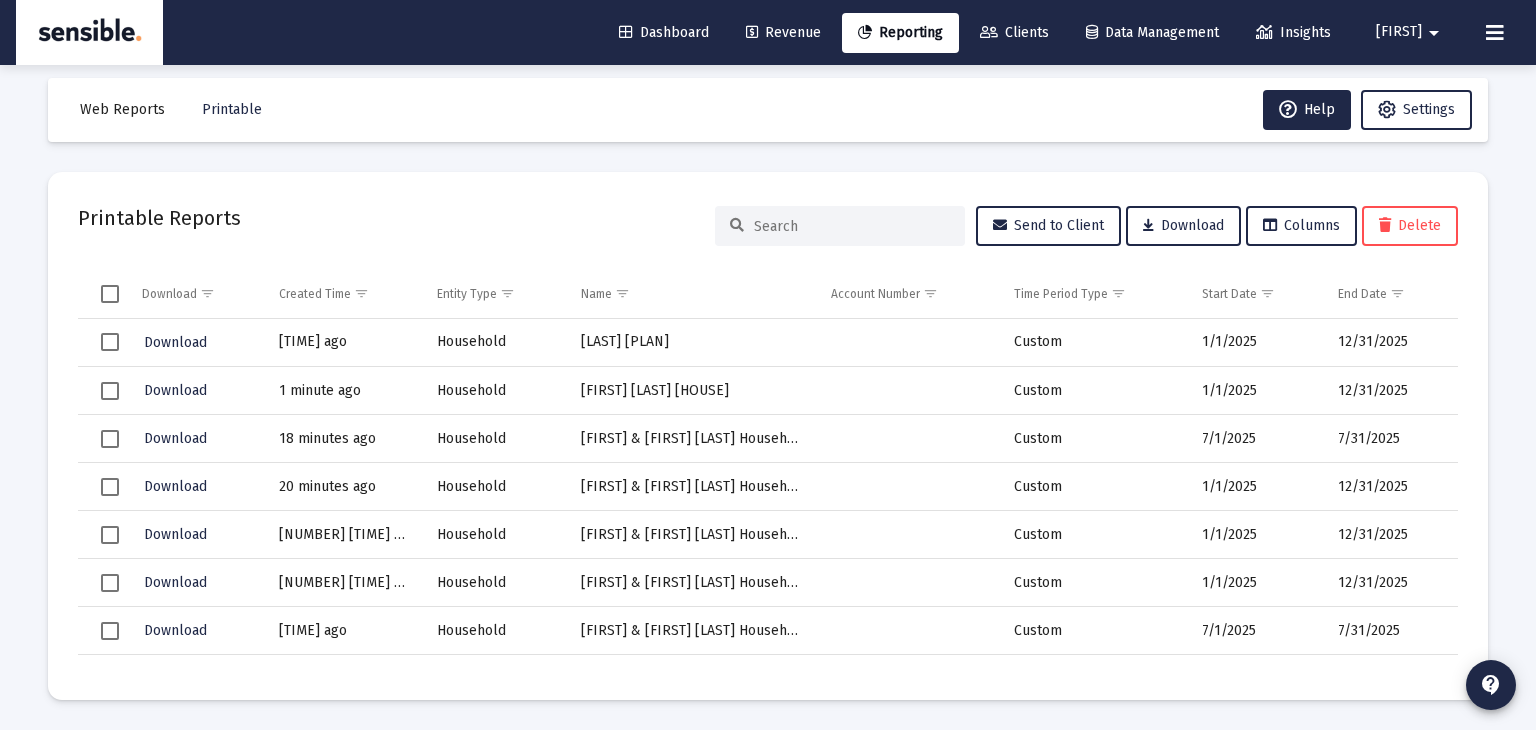 click on "1/1/2025" 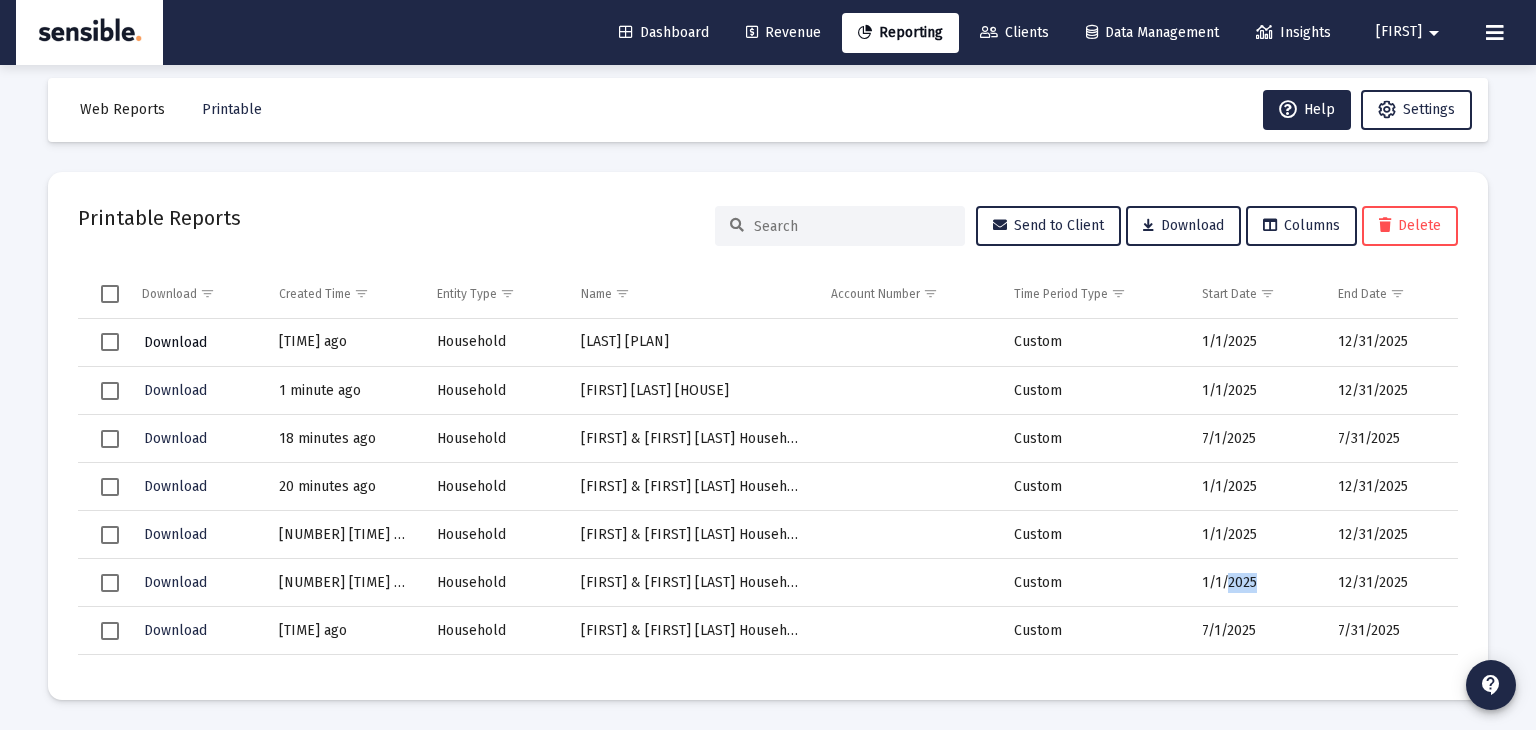 click on "Download" 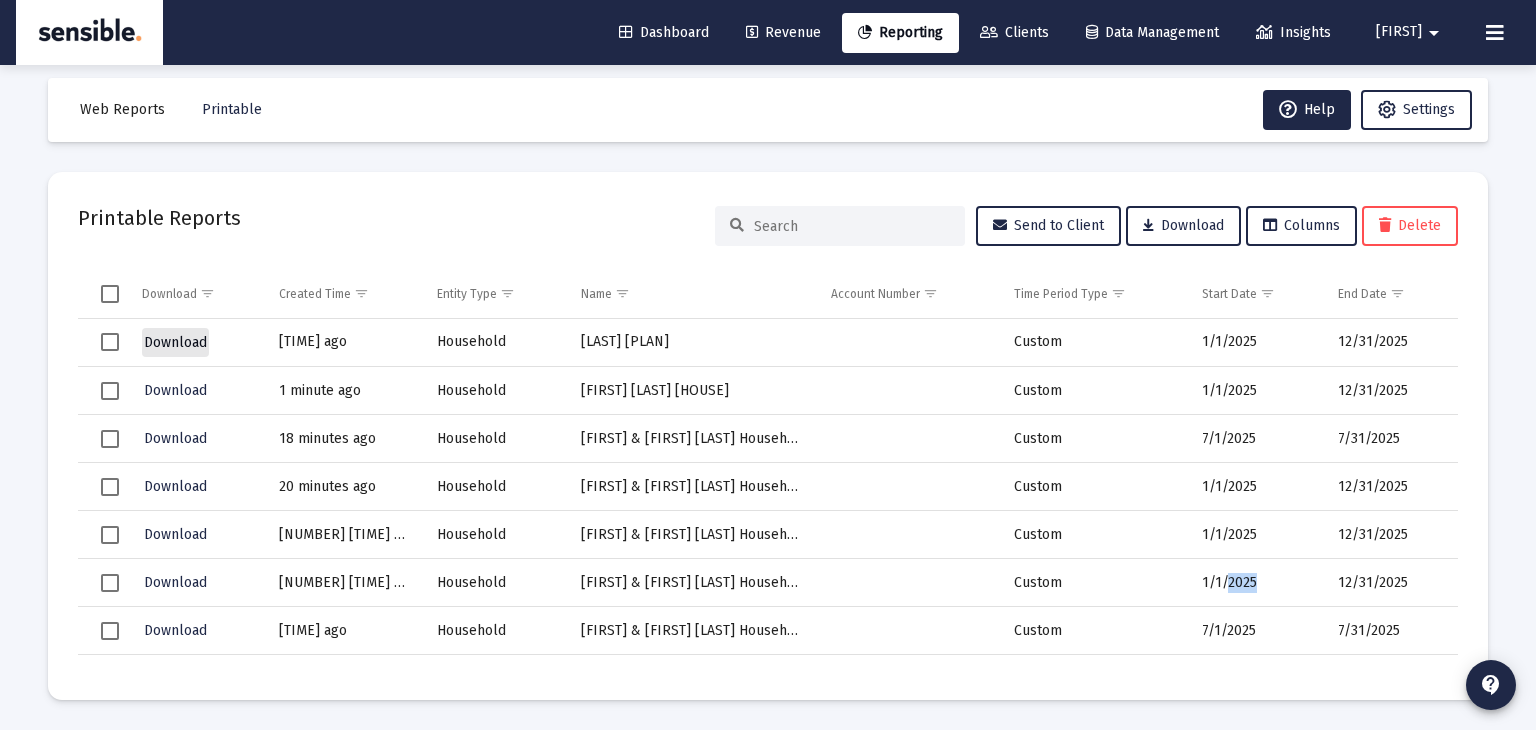 click on "Download" 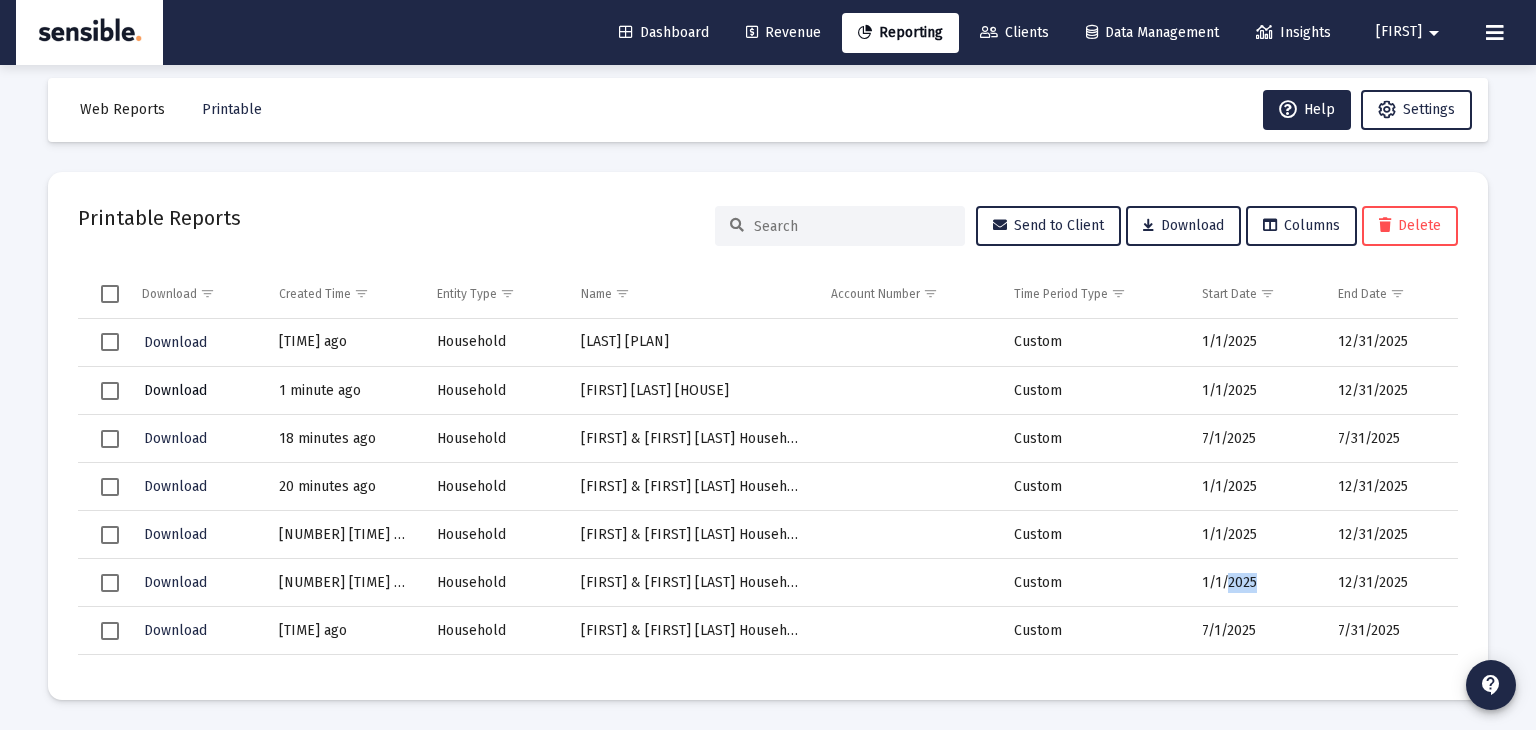 click on "Download" 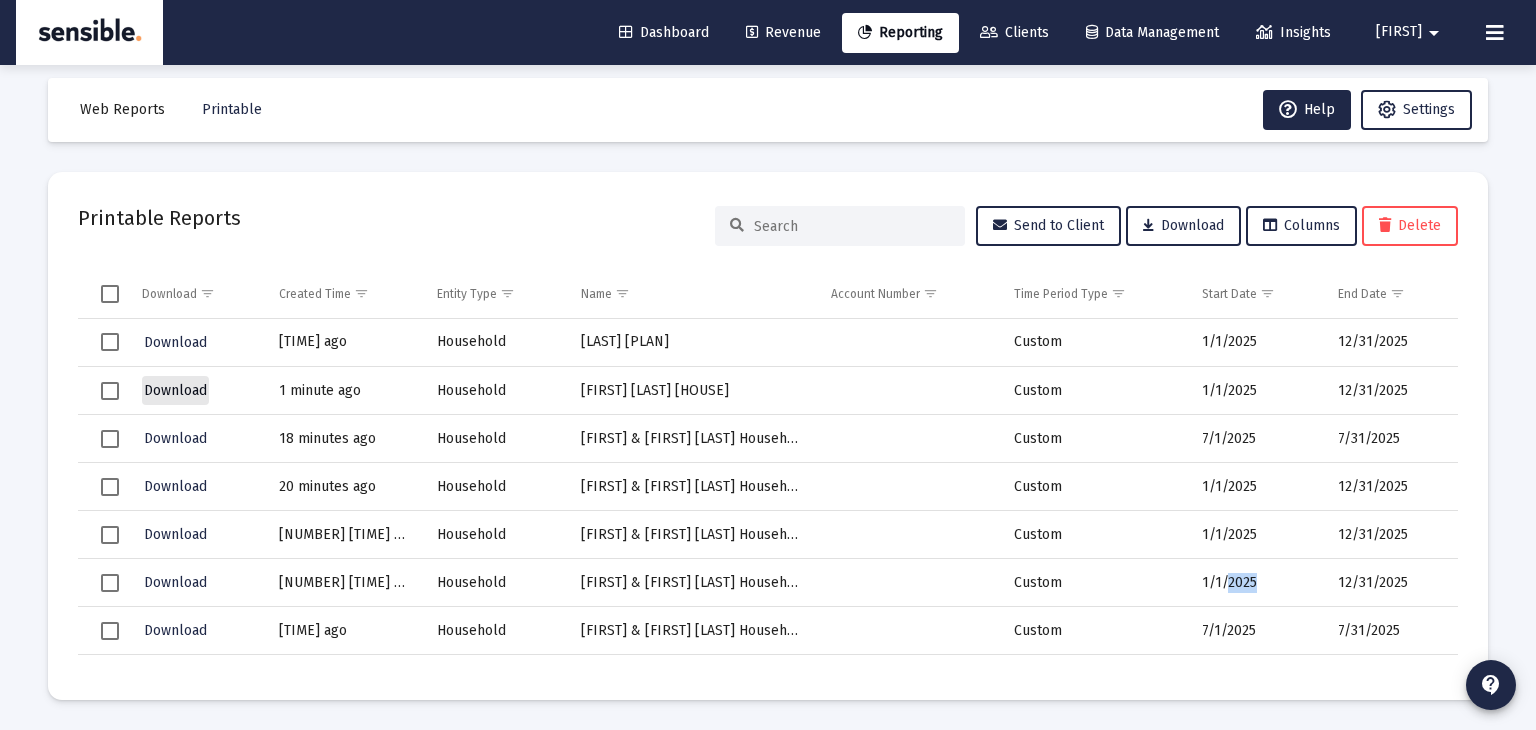 click on "Download" 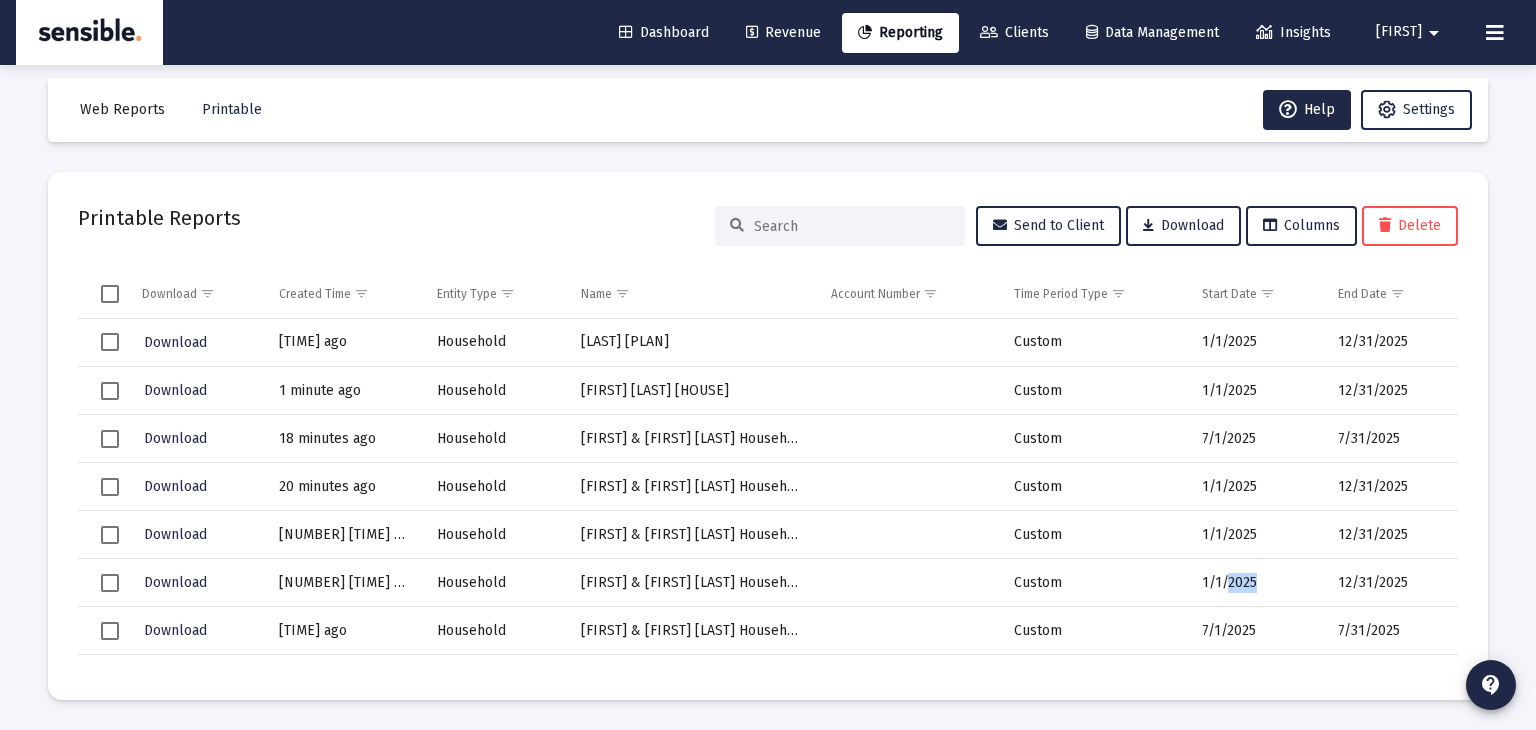 click on "Reporting" 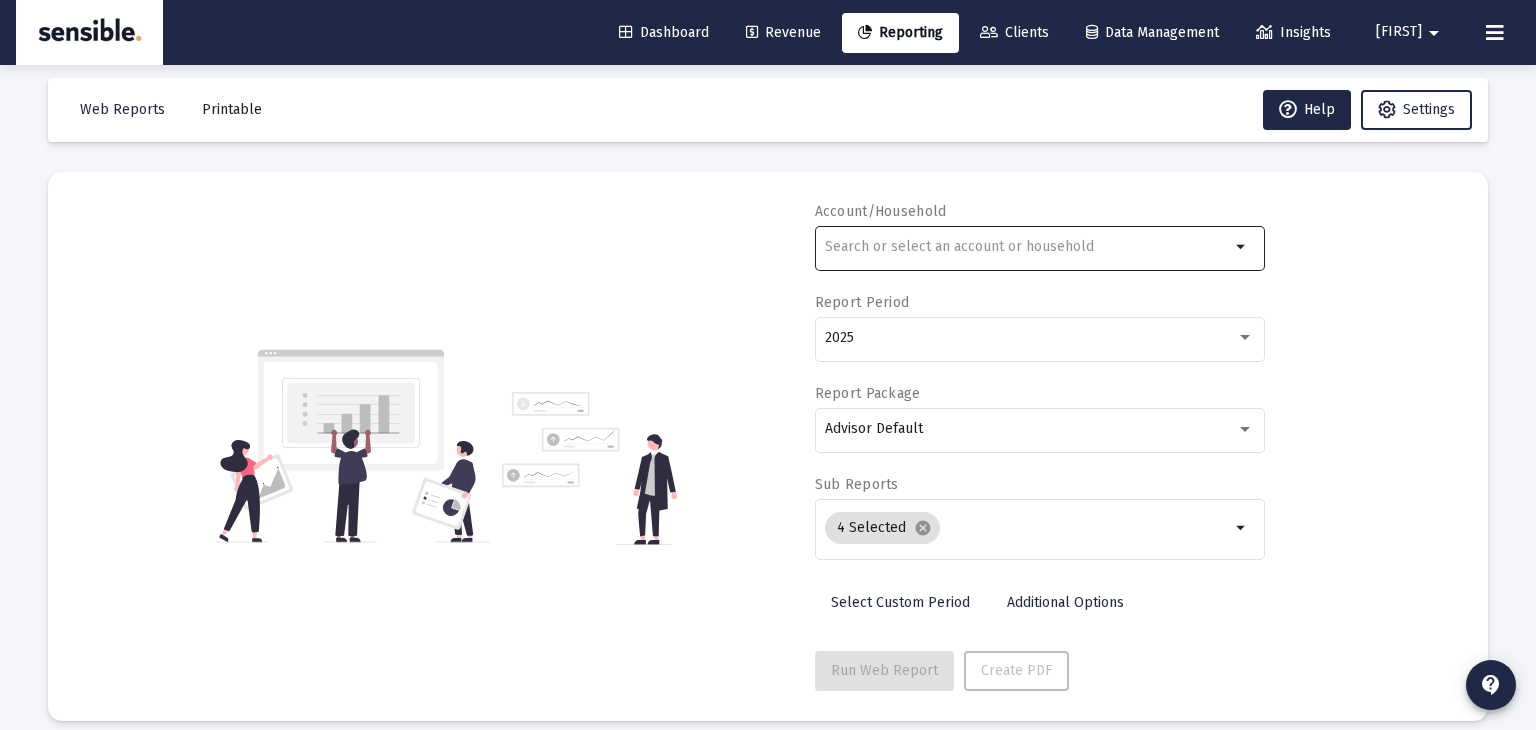 click at bounding box center (1027, 247) 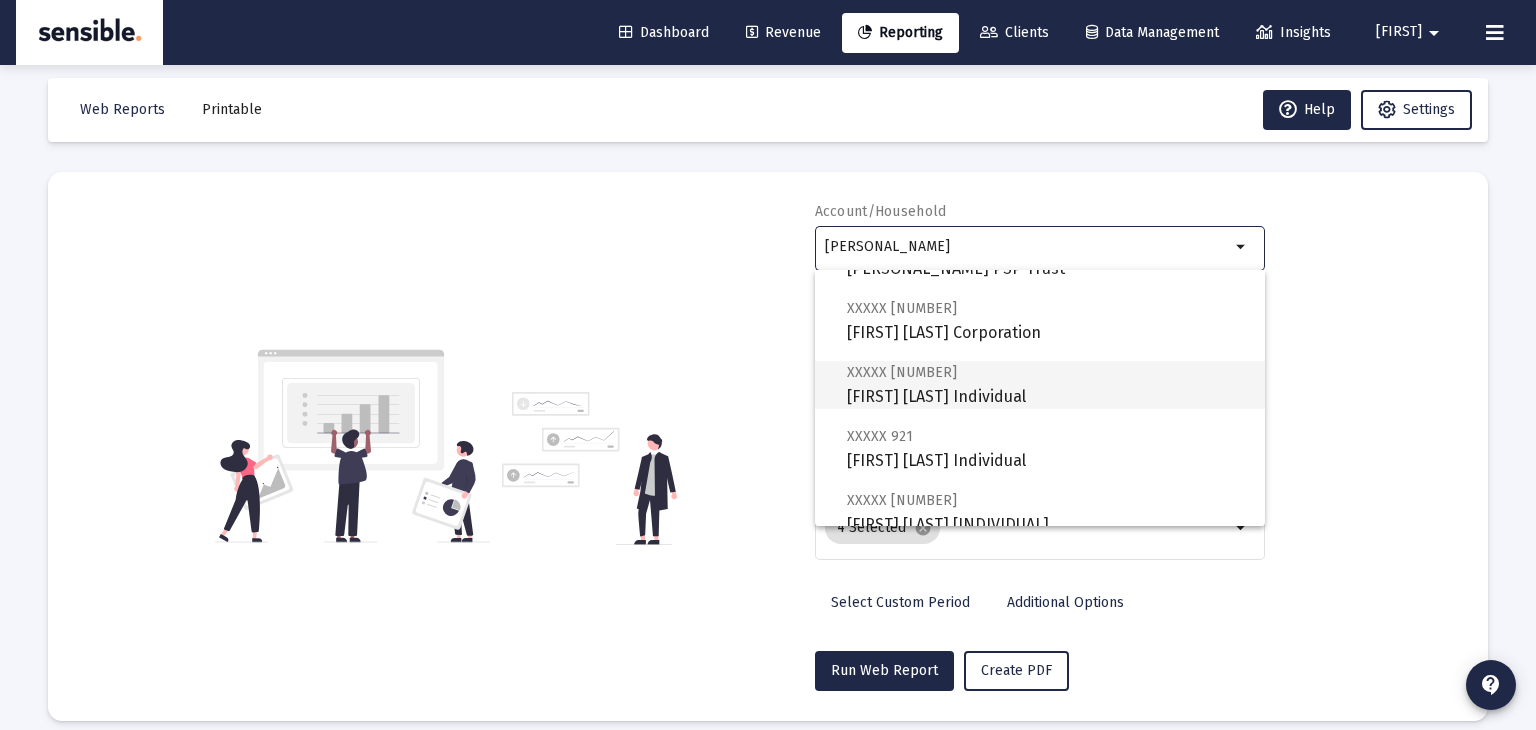 scroll, scrollTop: 768, scrollLeft: 0, axis: vertical 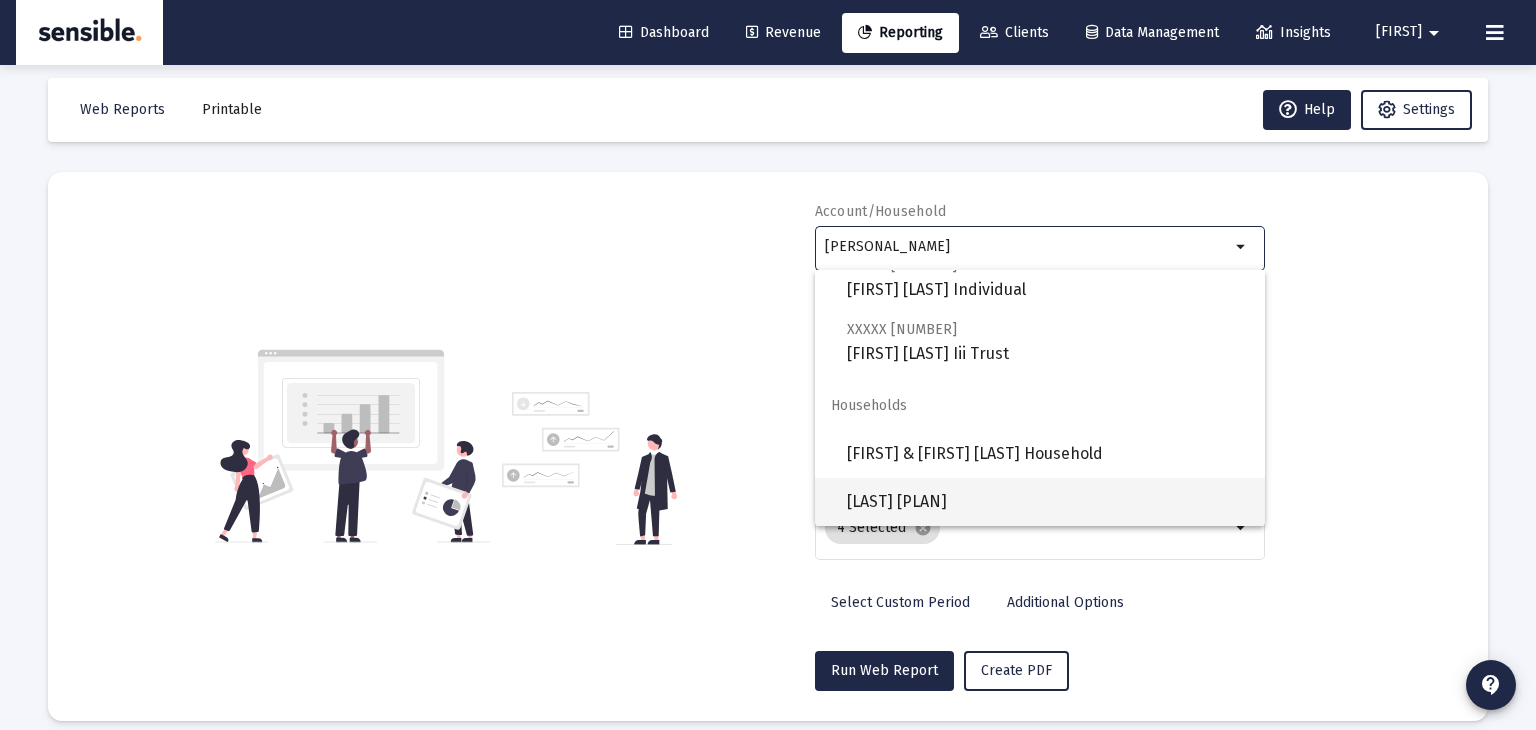 click on "[LAST] [PLAN]" at bounding box center (1048, 502) 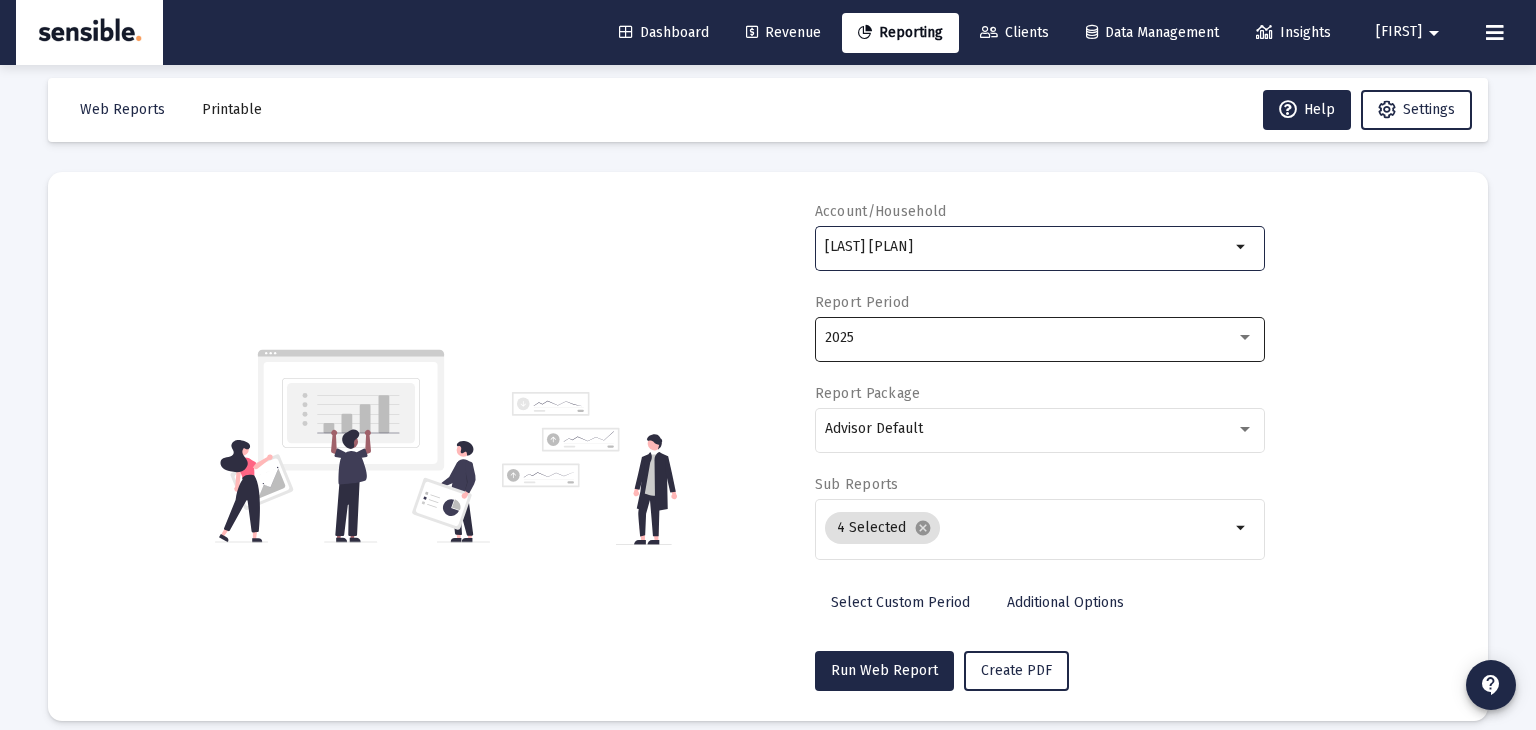 click on "2025" at bounding box center [1030, 338] 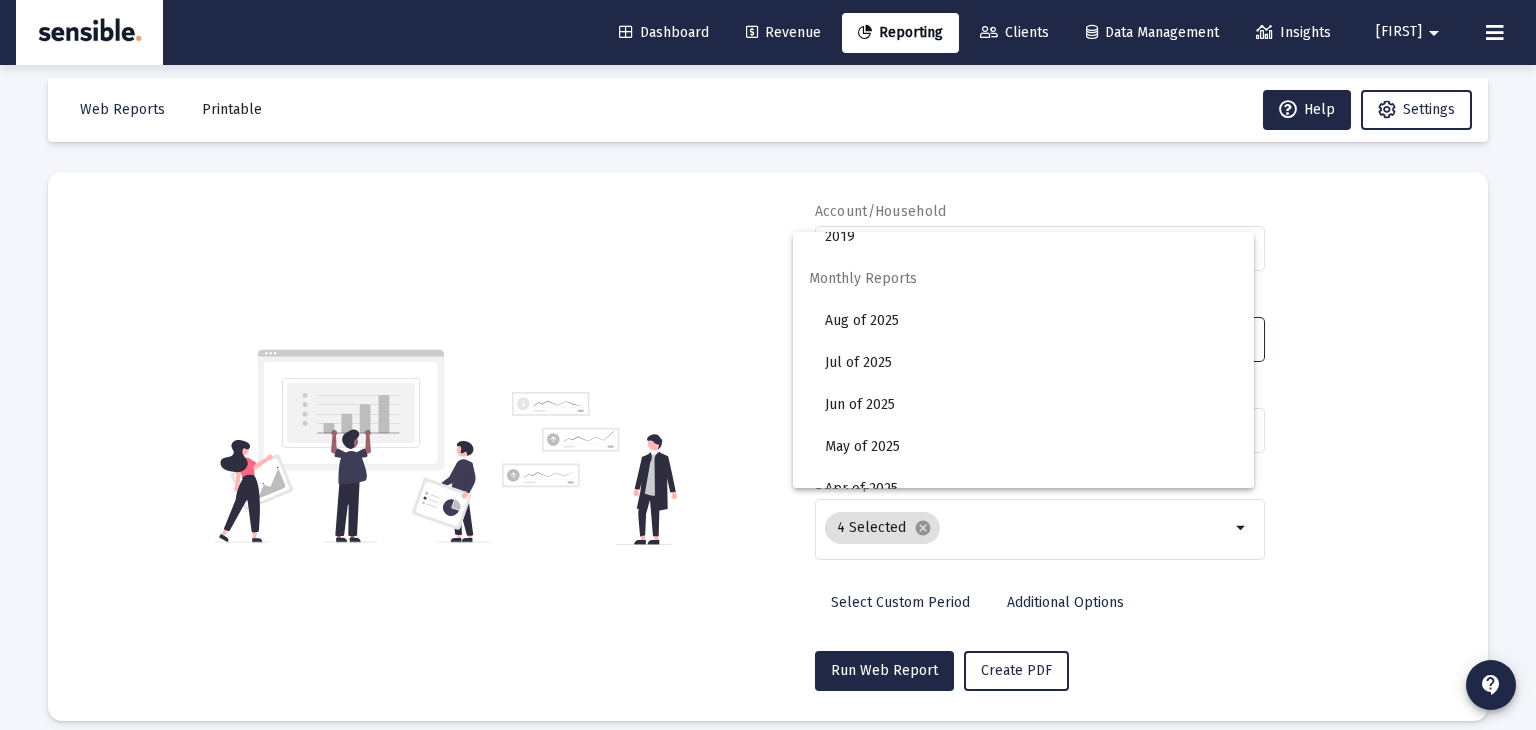 scroll, scrollTop: 359, scrollLeft: 0, axis: vertical 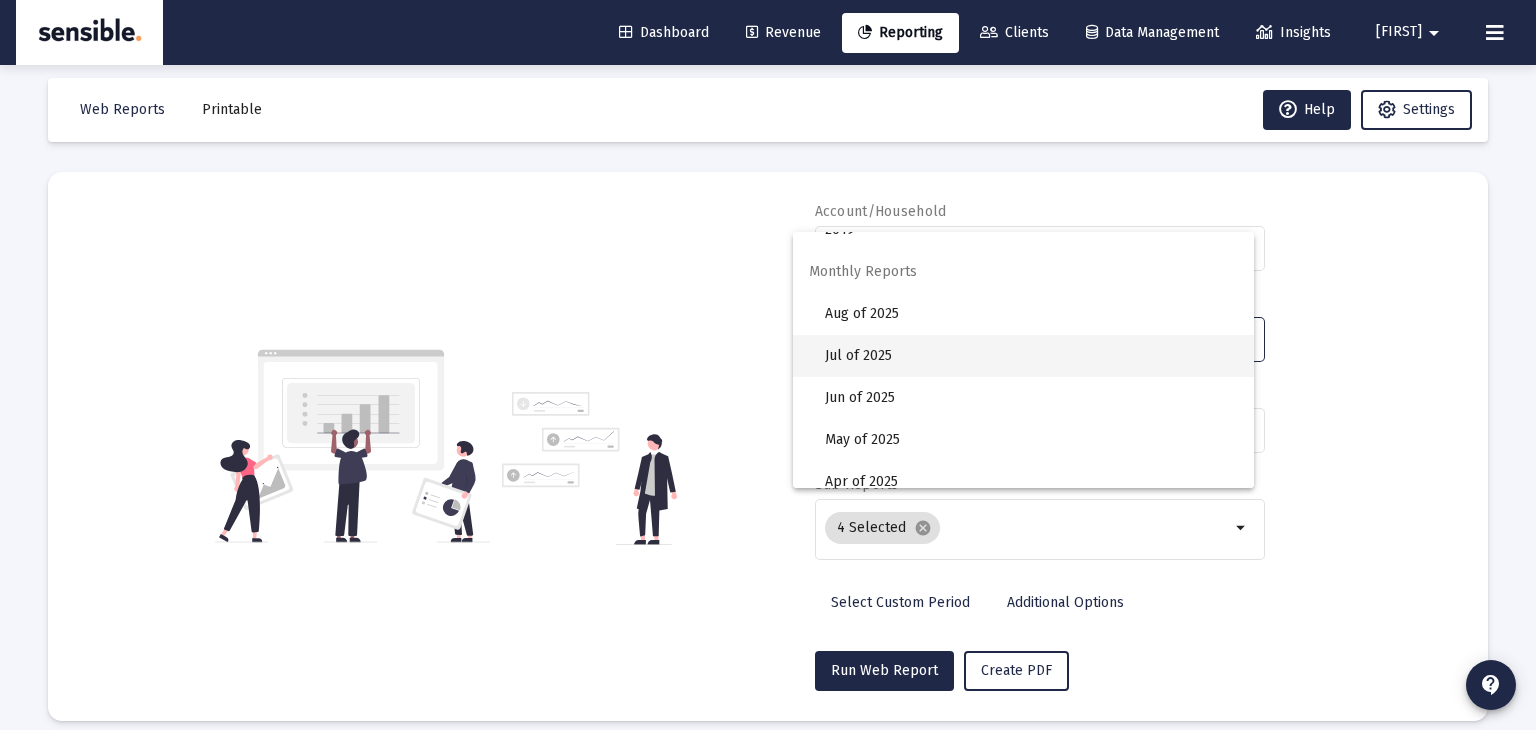 click on "Jul of 2025" at bounding box center (1031, 356) 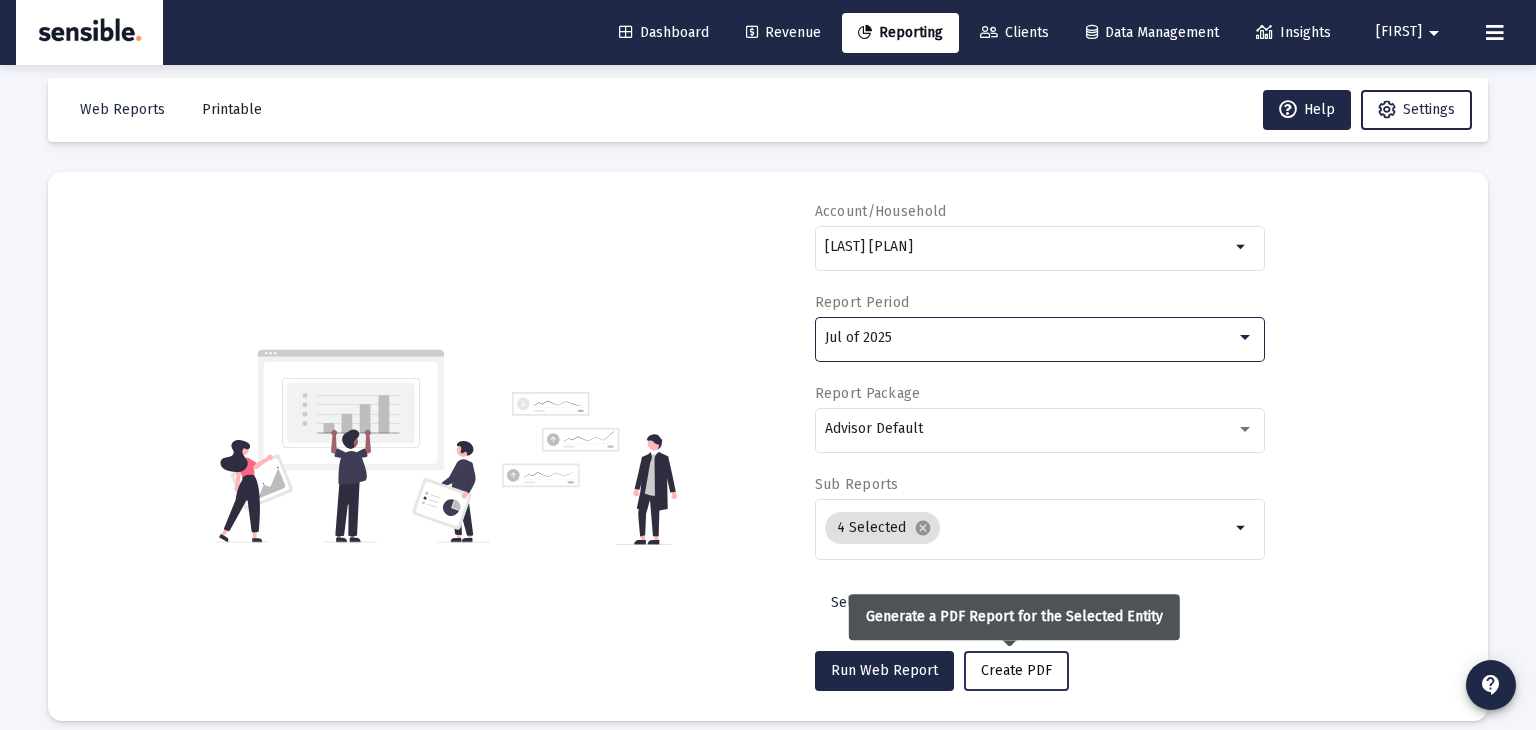 click on "Create PDF" 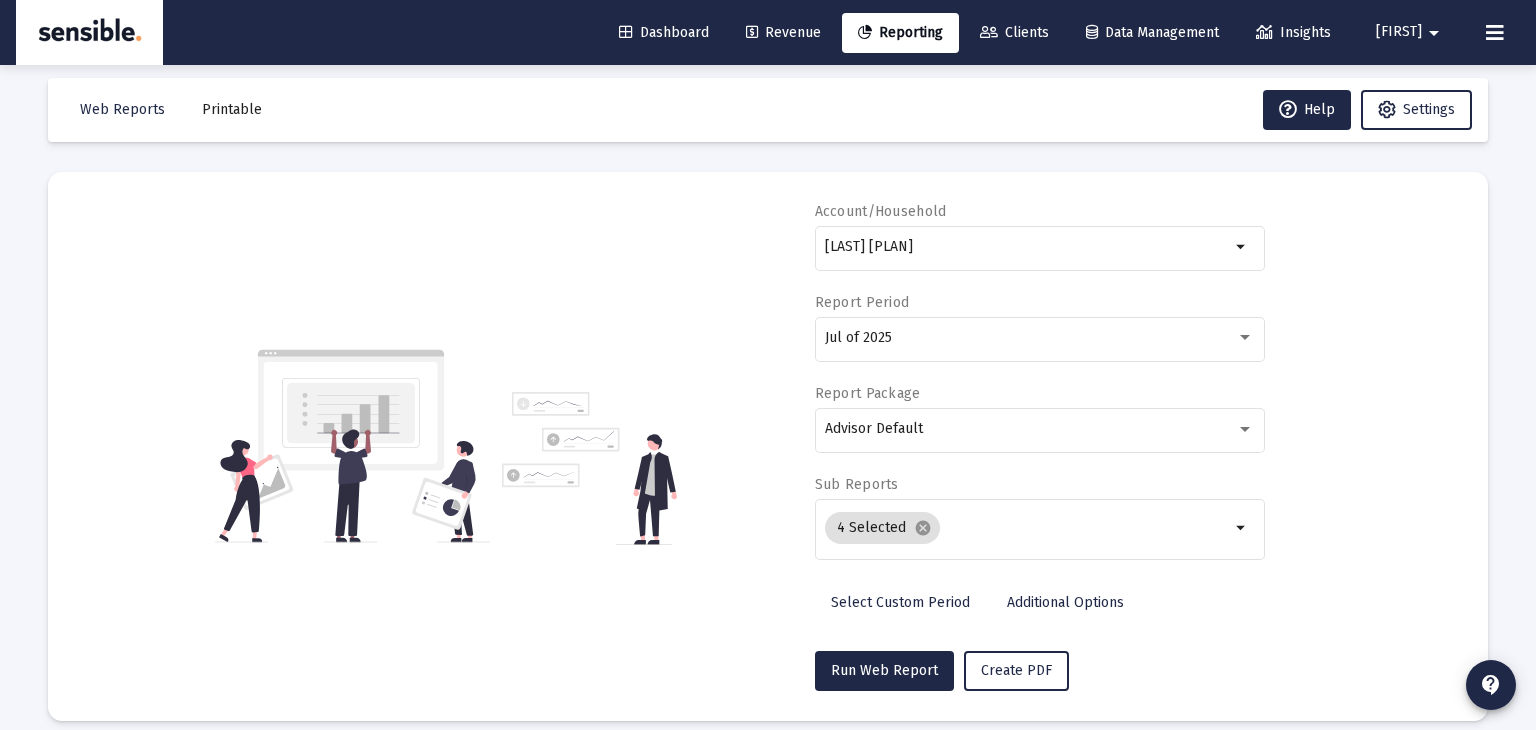 click on "Printable" 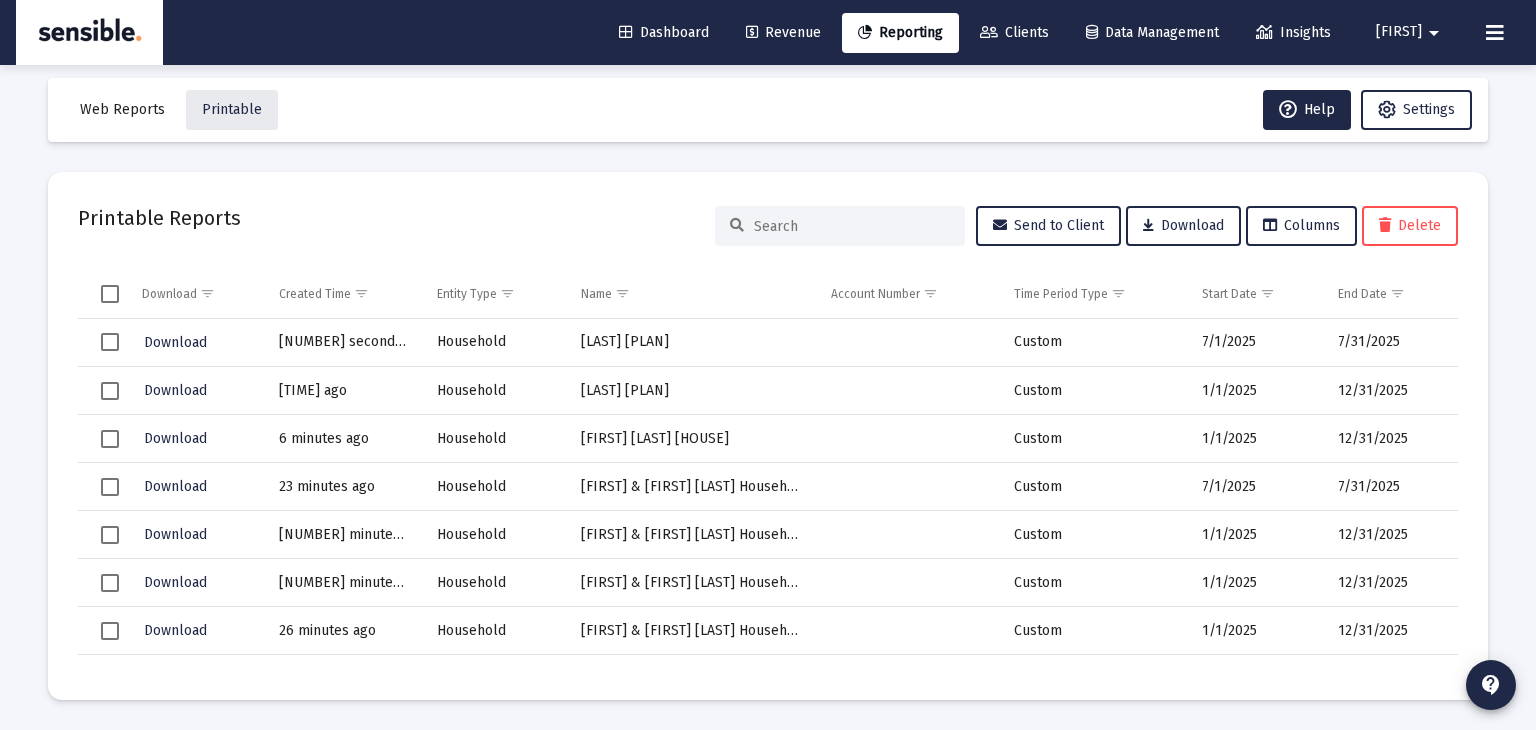 click on "[LAST] [PLAN]" 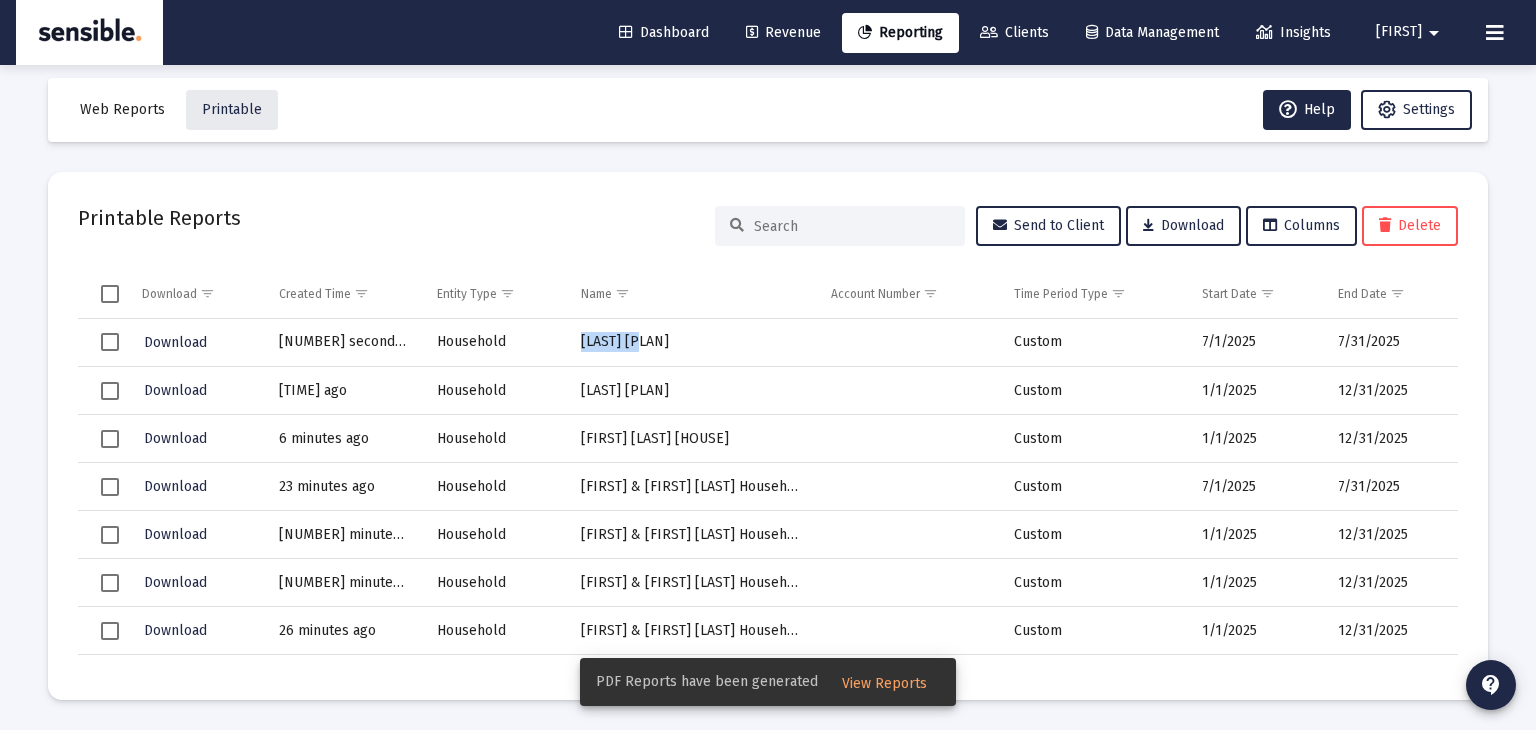 click on "View Reports" at bounding box center (884, 683) 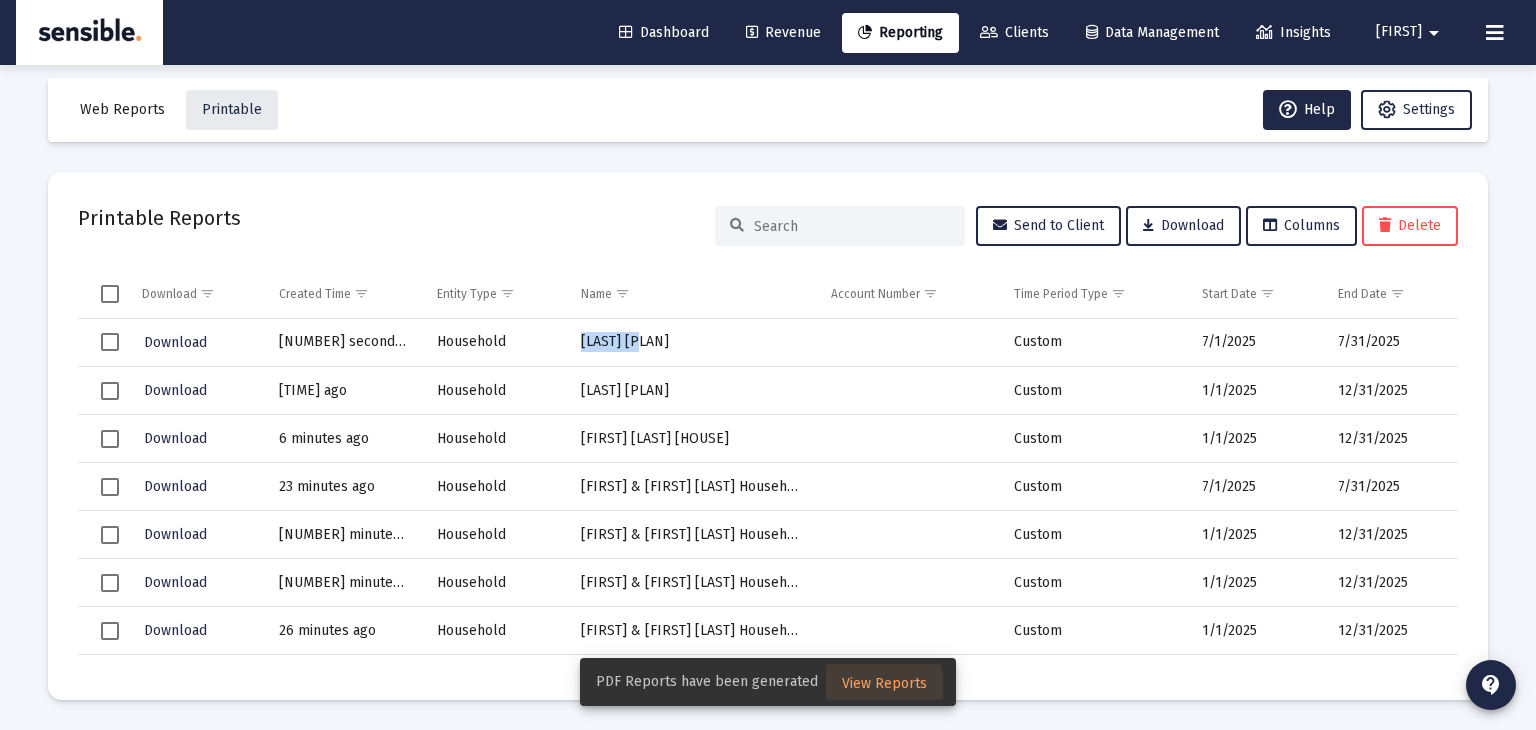 click on "Download Created Time Entity Type Name Account Number Time Period Type Start Date End Date Download [NUMBER] seconds ago Household [PERSONAL_NAME] Profit Sharing Plan & Trust Custom [MM]/[DD]/[YYYY] [MM]/[DD]/[YYYY] Download [NUMBER] minutes ago Household [PERSONAL_NAME] Profit Sharing Plan & Trust Custom [MM]/[DD]/[YYYY] [MM]/[DD]/[YYYY] Download [NUMBER] minutes ago Household [FIRST] [LAST] Household Custom [MM]/[DD]/[YYYY] [MM]/[DD]/[YYYY] Download [NUMBER] minutes ago Household [FIRST] & [FIRST] [LAST] Household Custom [MM]/[DD]/[YYYY] [MM]/[DD]/[YYYY] Download [NUMBER] minutes ago Household [FIRST] & [FIRST] [LAST] Household Custom [MM]/[DD]/[YYYY] [MM]/[DD]/[YYYY] Download [NUMBER] minutes ago Household [FIRST] & [FIRST] [LAST] Household Custom [MM]/[DD]/[YYYY] [MM]/[DD]/[YYYY] Download [NUMBER] minutes ago Household [FIRST] & [FIRST] [LAST] Household Custom [MM]/[DD]/[YYYY] [MM]/[DD]/[YYYY] Download [NUMBER] minutes ago Household [FIRST] & [FIRST] [LAST] Household Custom [MM]/[DD]/[YYYY] [MM]/[DD]/[YYYY] Download [NUMBER] minutes ago Household [FIRST] & [FIRST] [LAST] Household Custom [MM]/[DD]/[YYYY] [MM]/[DD]/[YYYY] Download [NUMBER] minutes ago Household [FIRST] & [FIRST] [LAST] Household Custom [MM]/[DD]/[YYYY] [MM]/[DD]/[YYYY]" 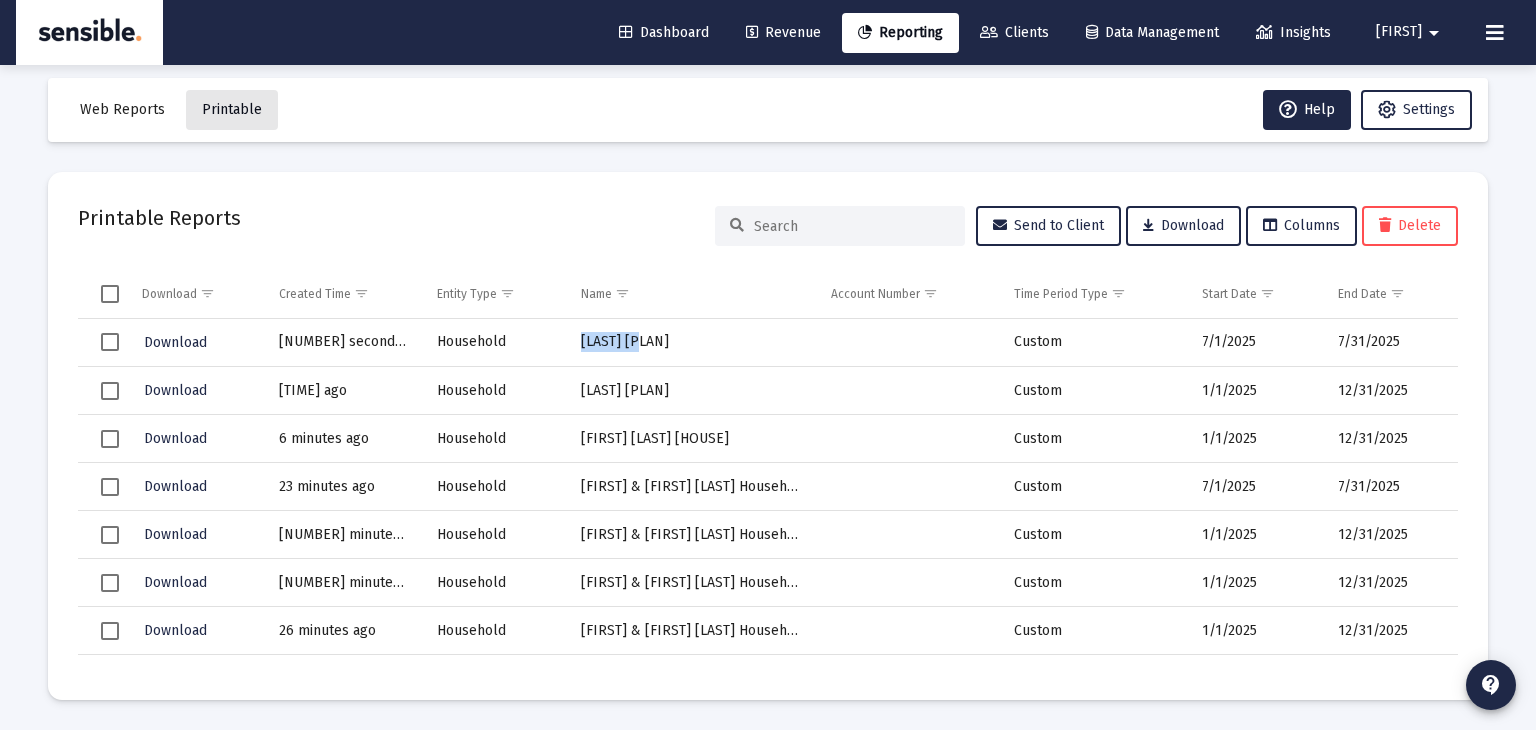 click on "Printable" 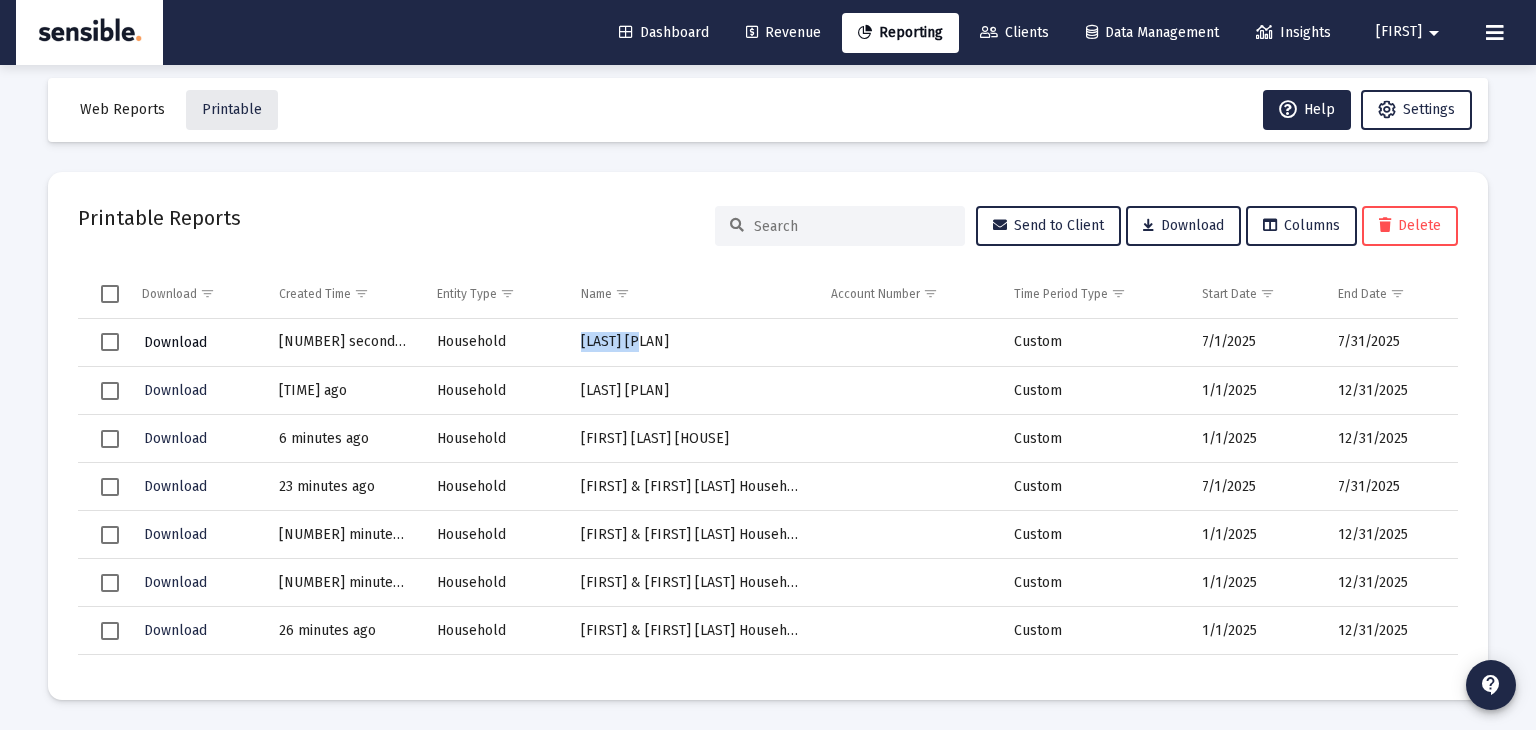 click on "Download" 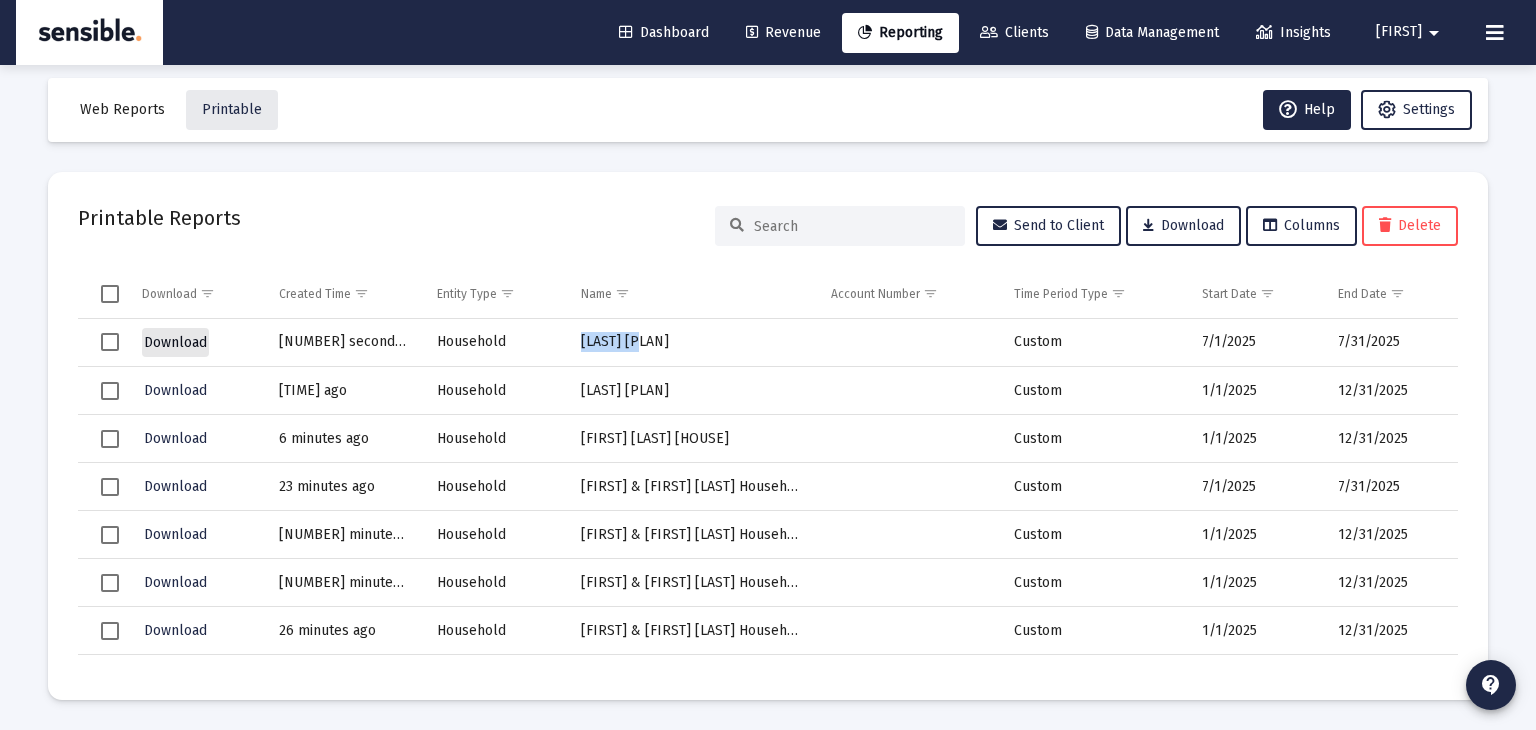 click on "Download" 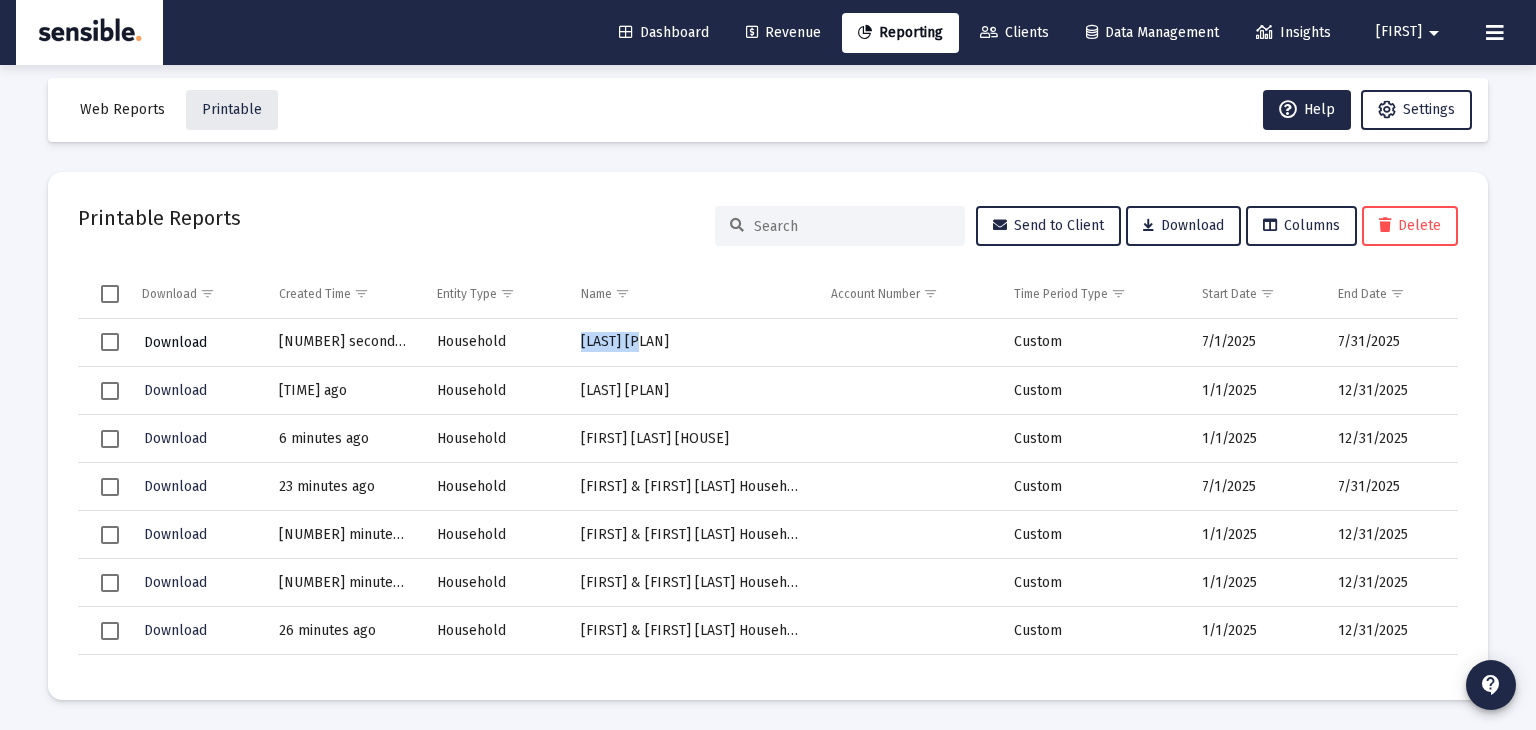 click on "Download" 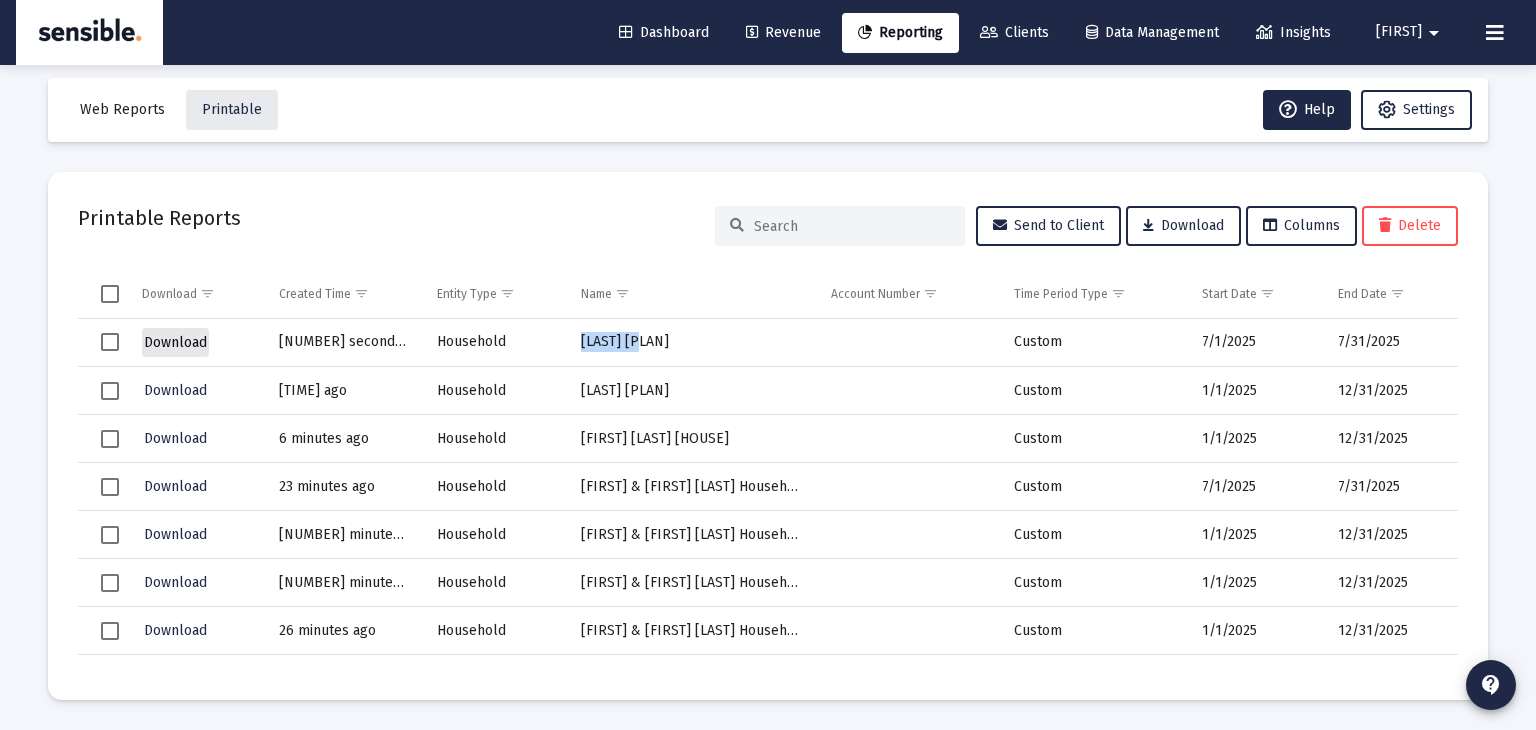 click on "Download" 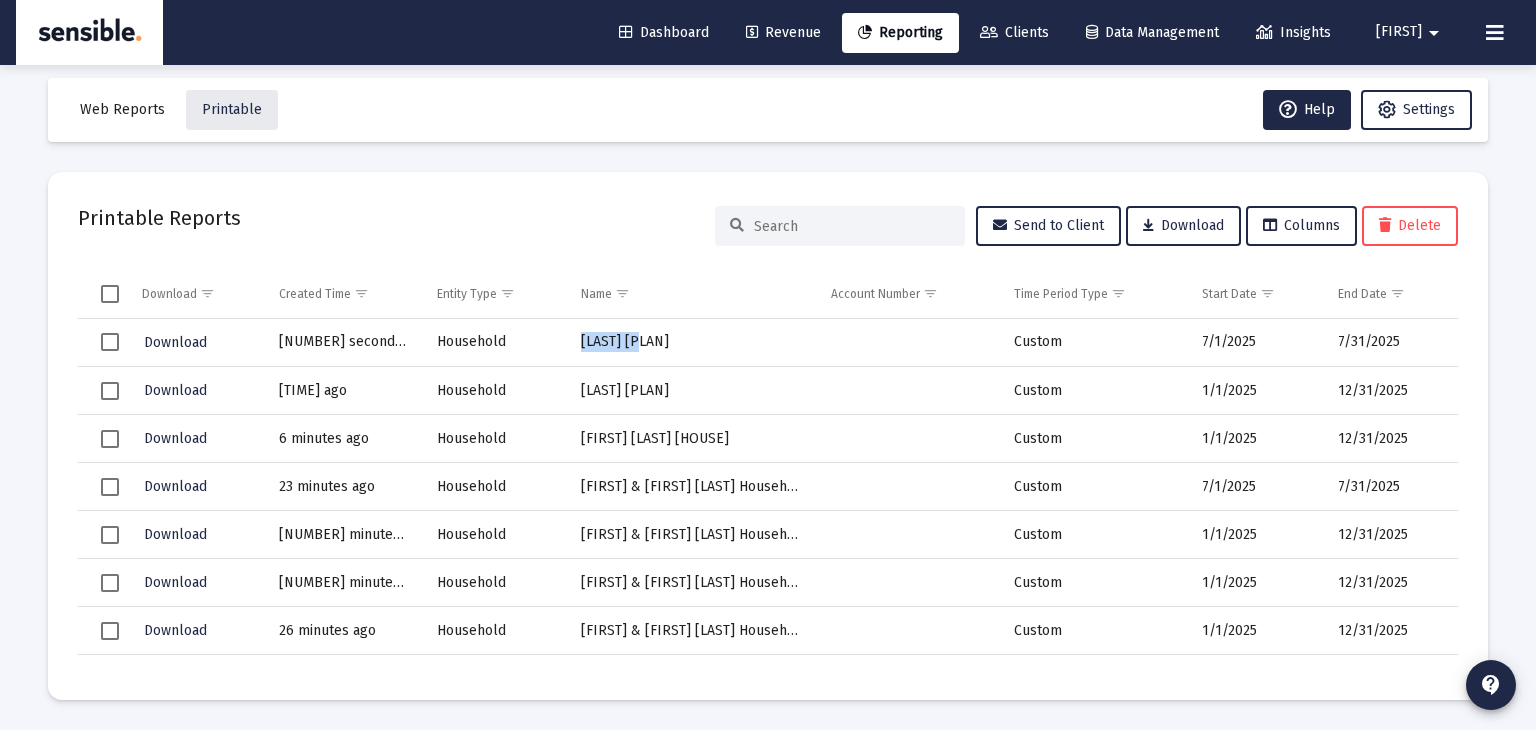 click on "Dashboard" 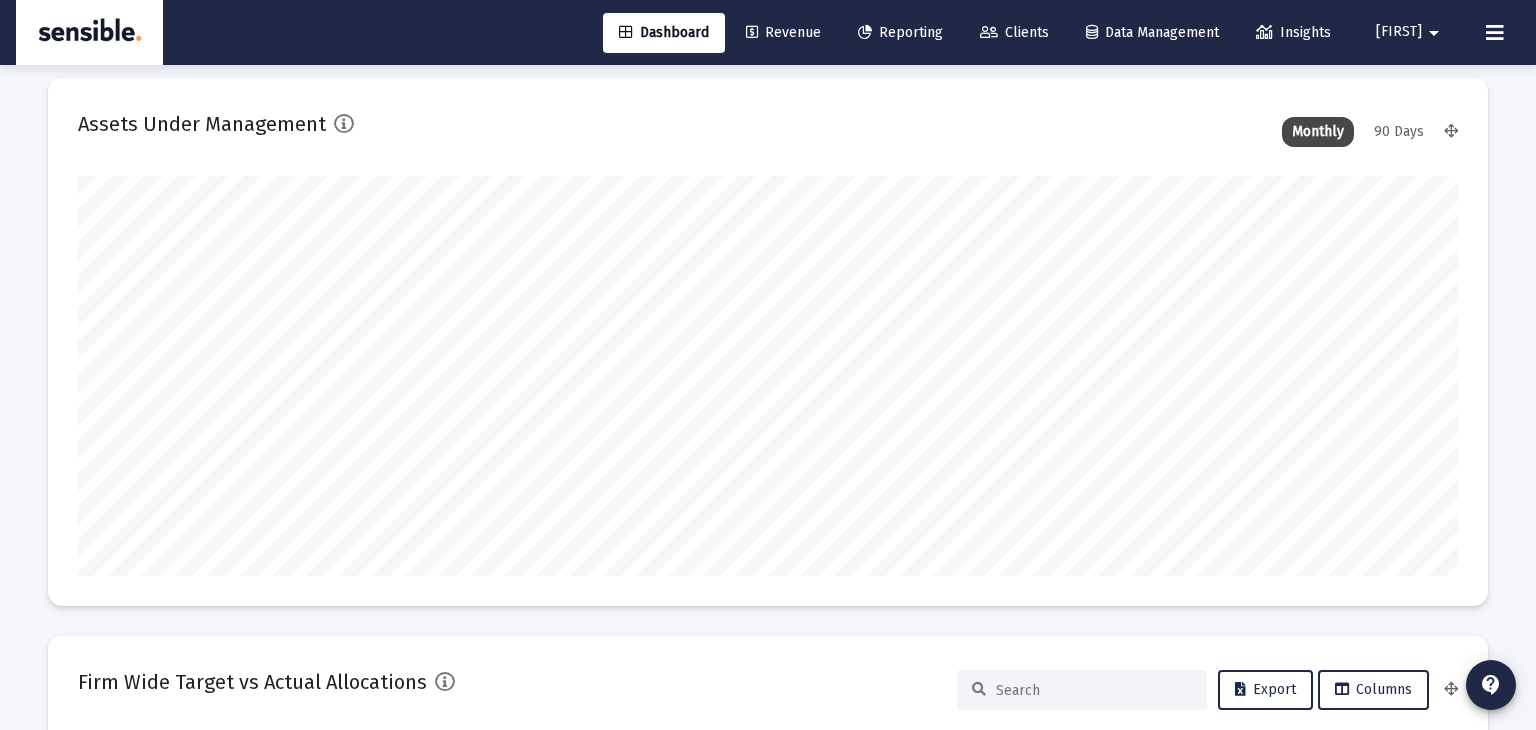 scroll, scrollTop: 0, scrollLeft: 0, axis: both 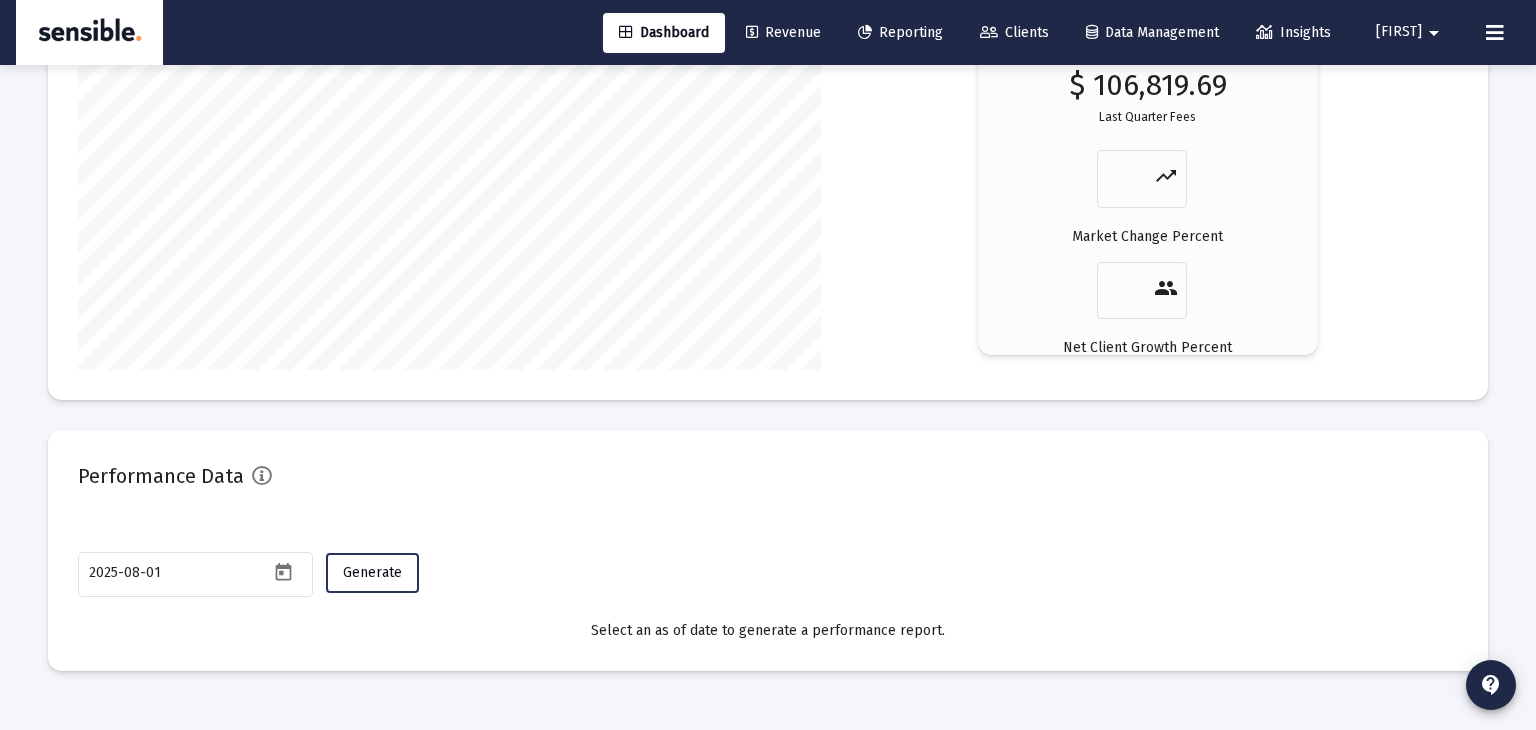 click on "Generate" 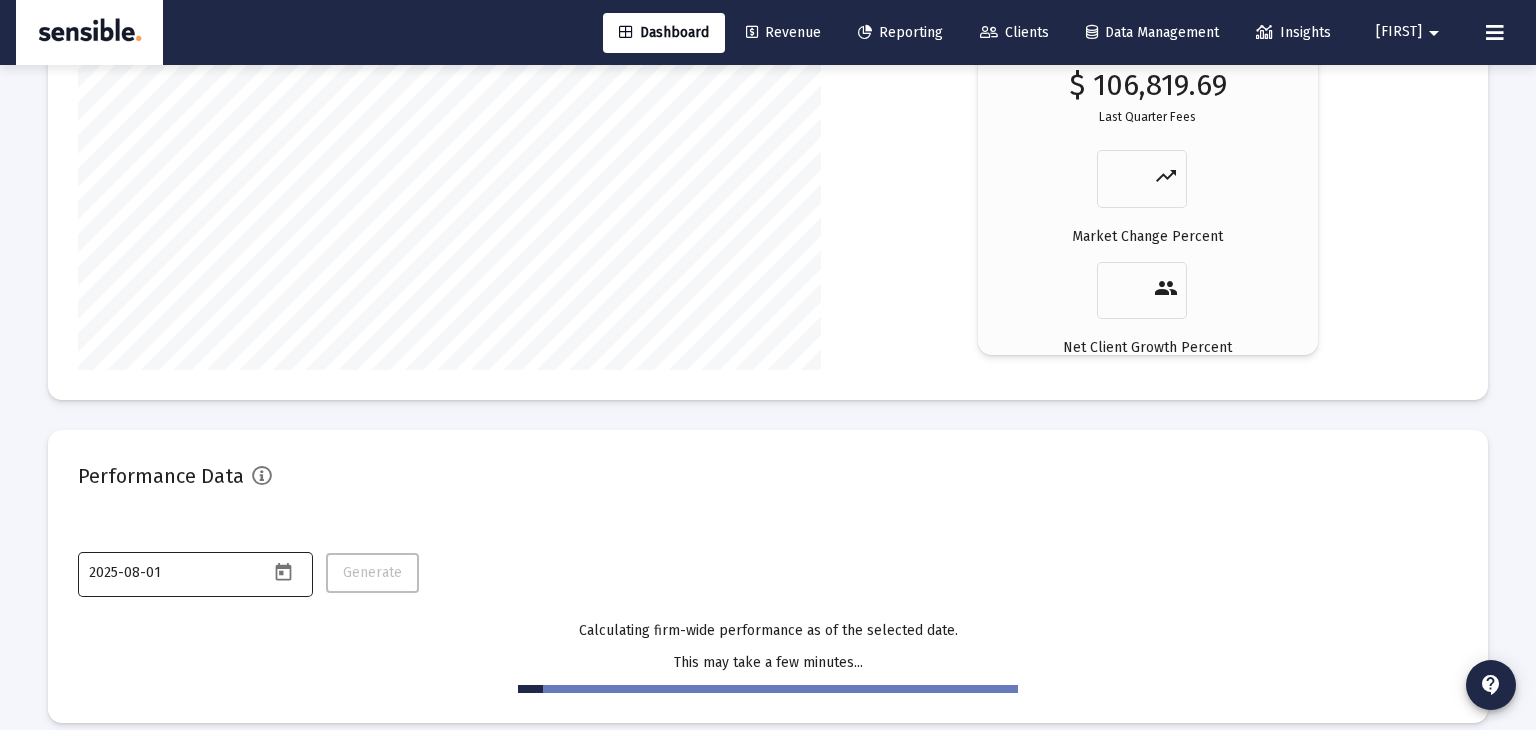 click 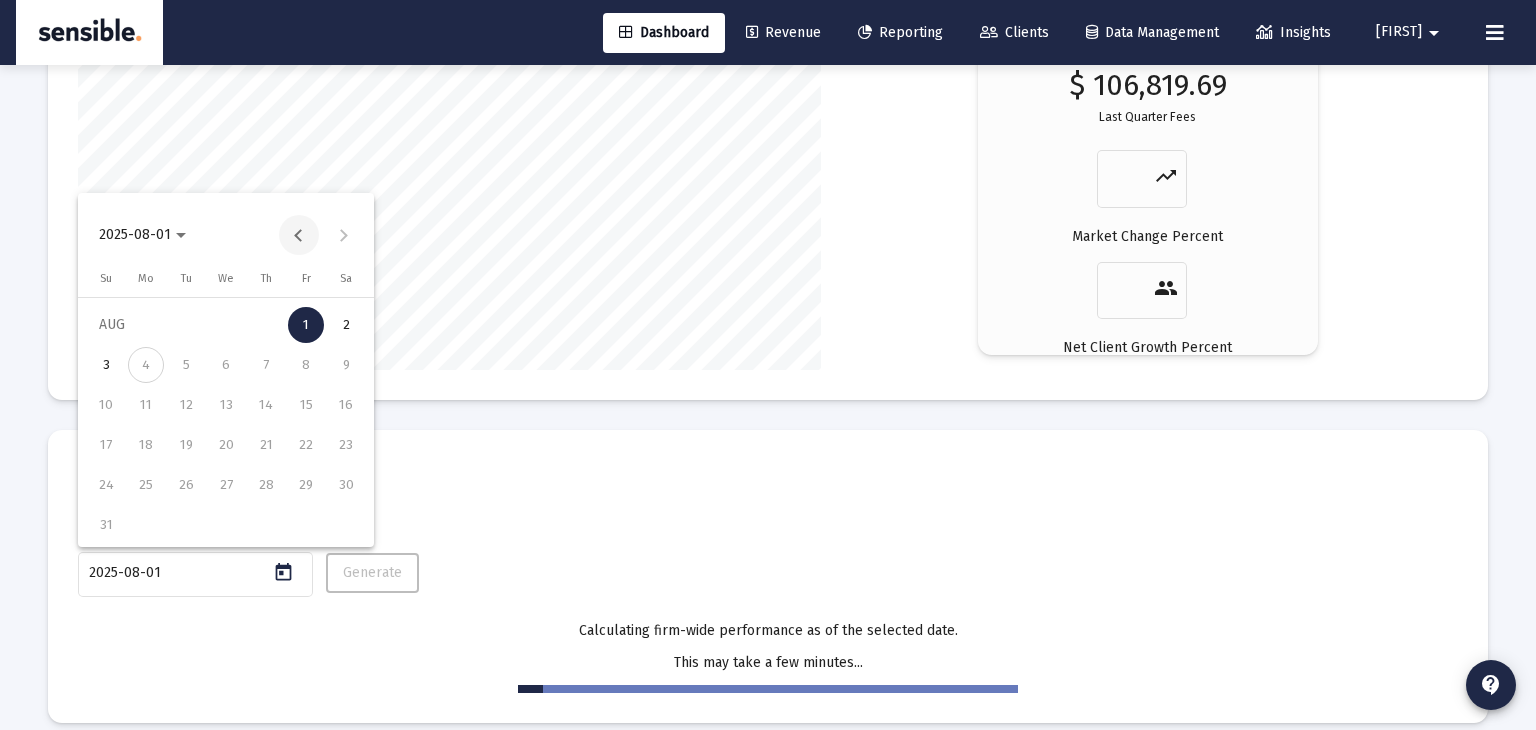 click at bounding box center (299, 235) 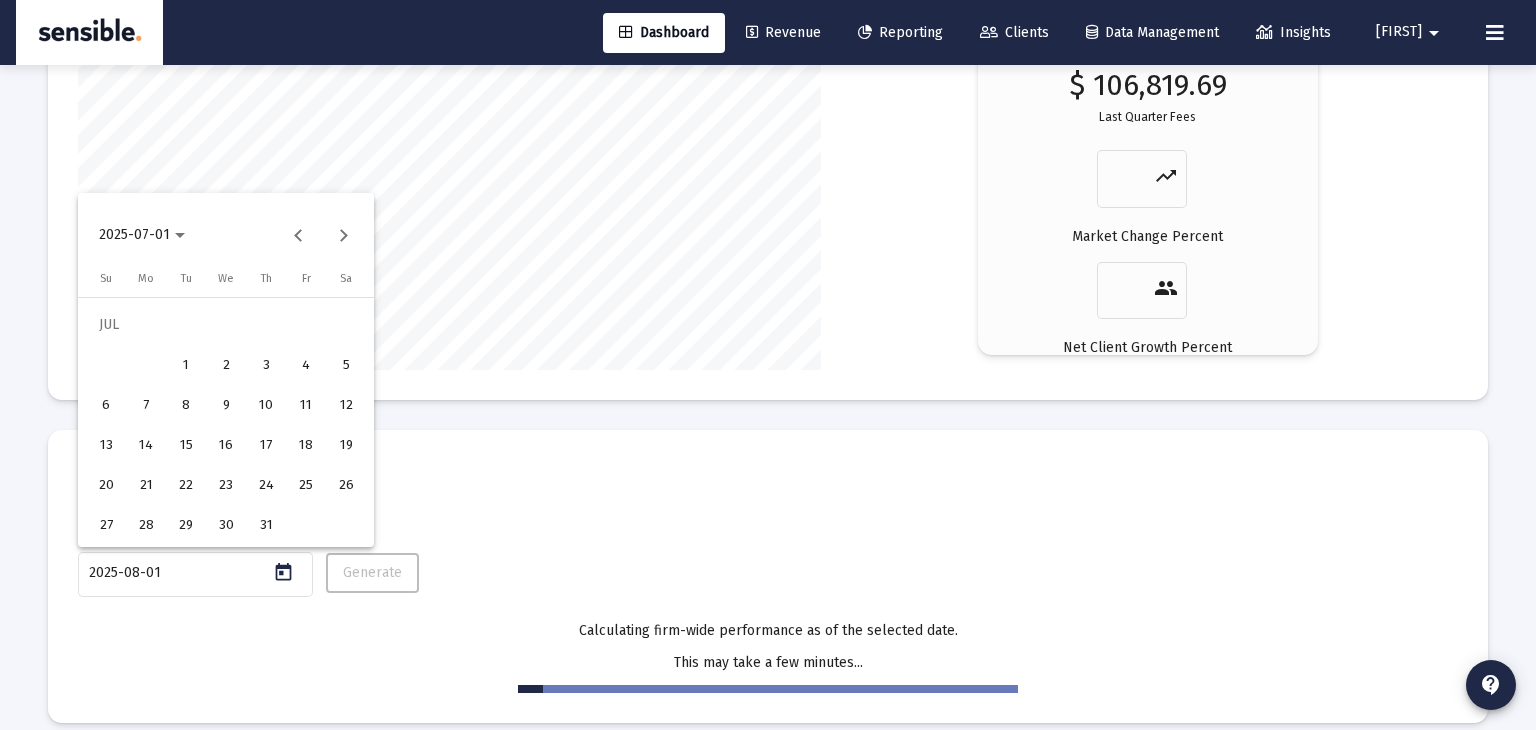click on "31" at bounding box center [266, 525] 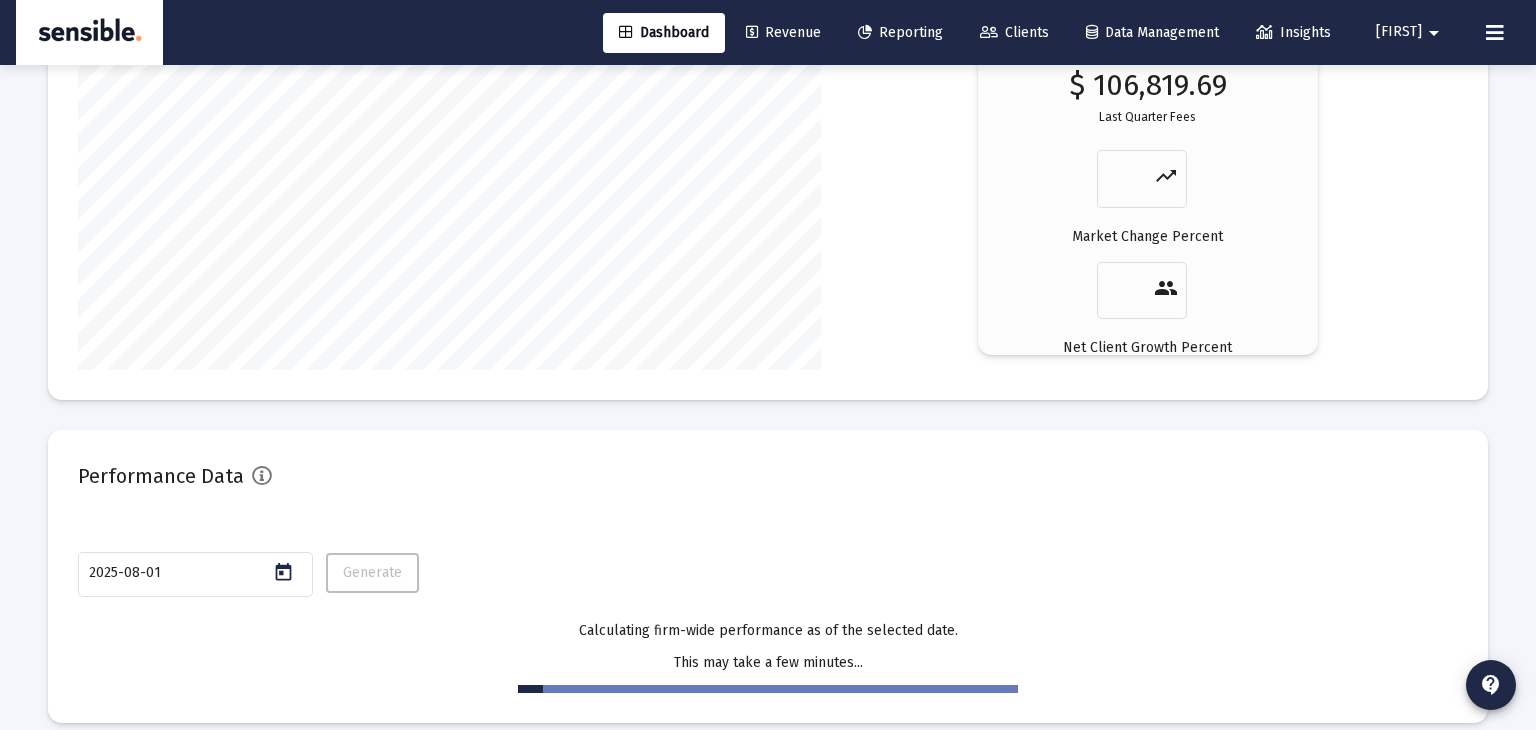 type on "2025-07-31" 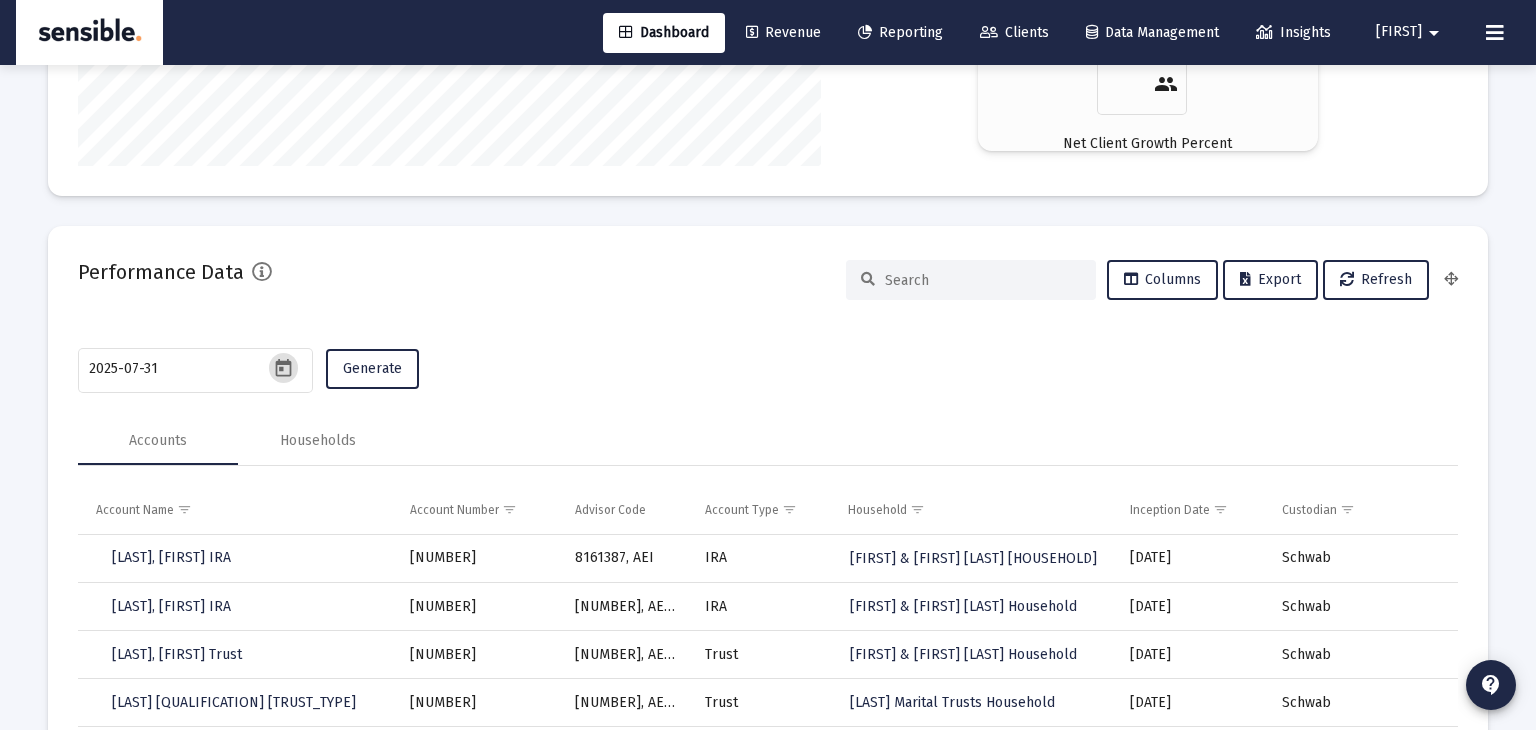 scroll, scrollTop: 3761, scrollLeft: 0, axis: vertical 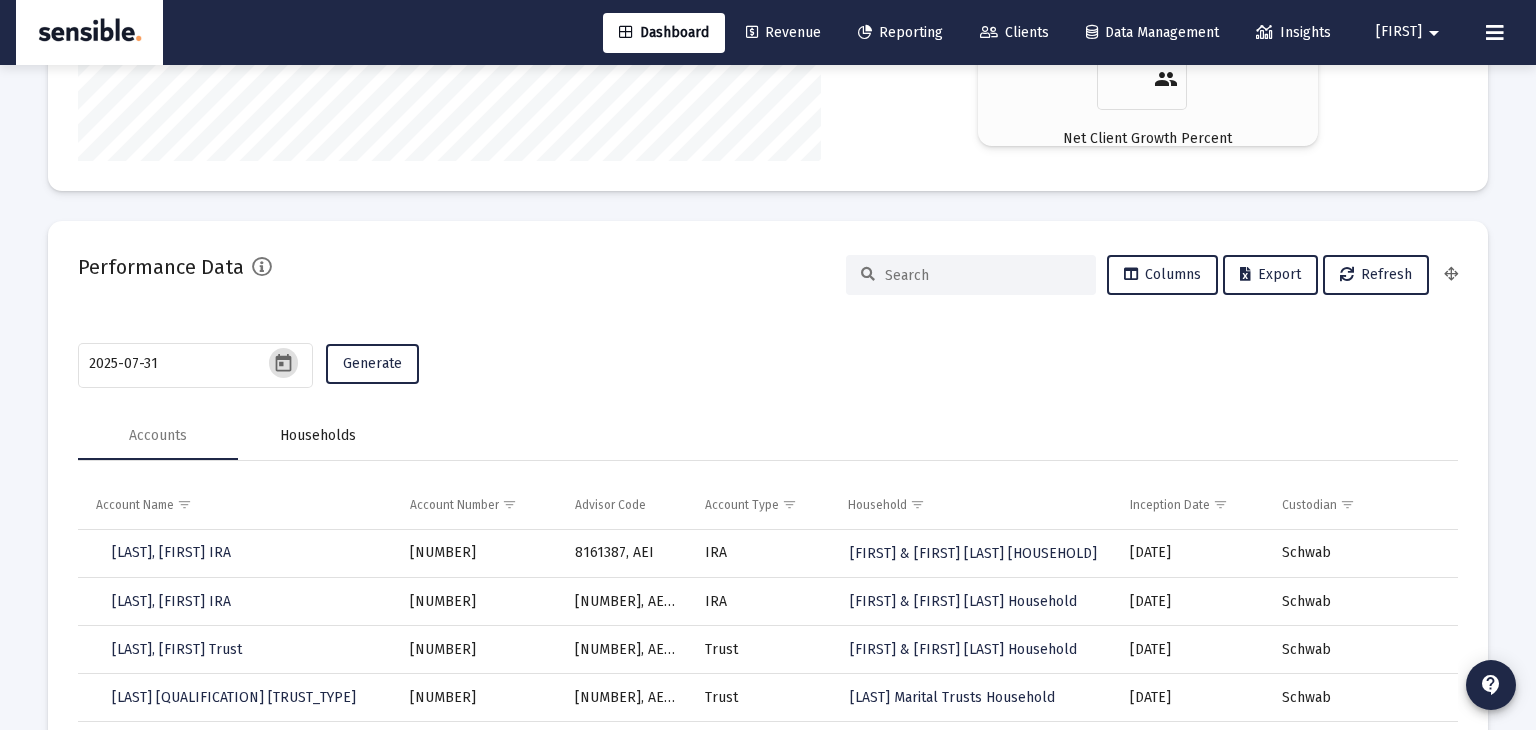 click on "Households" at bounding box center [318, 436] 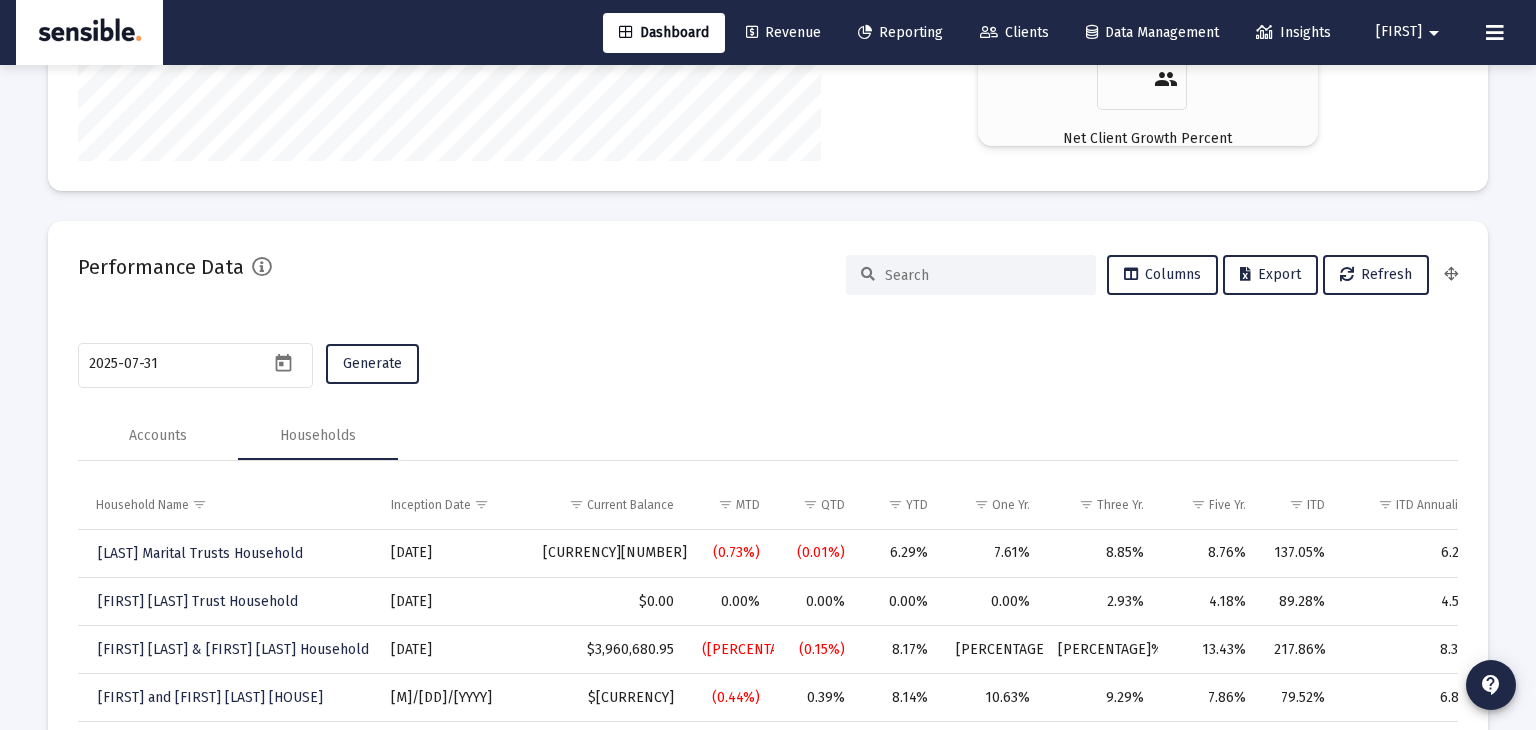 click 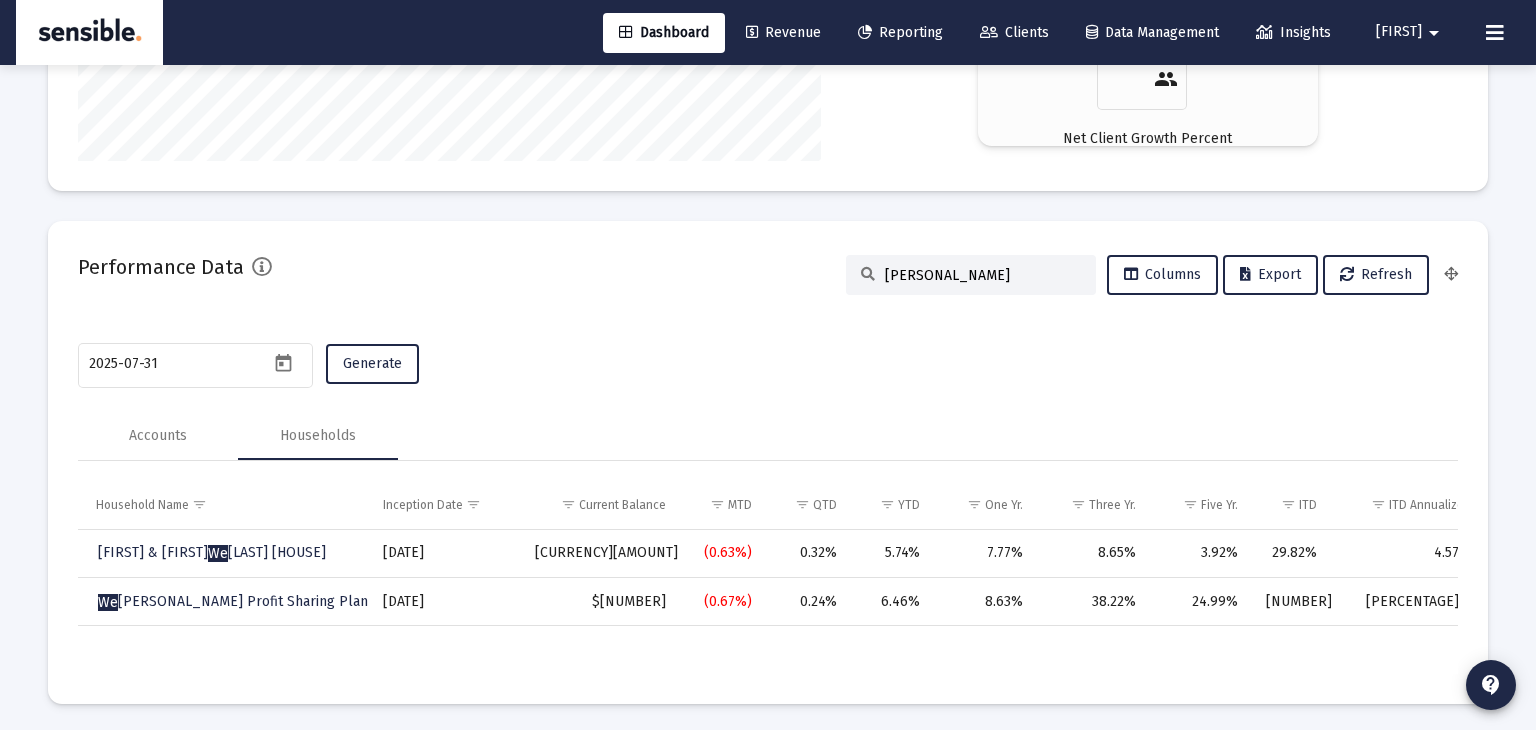 type on "[LAST]" 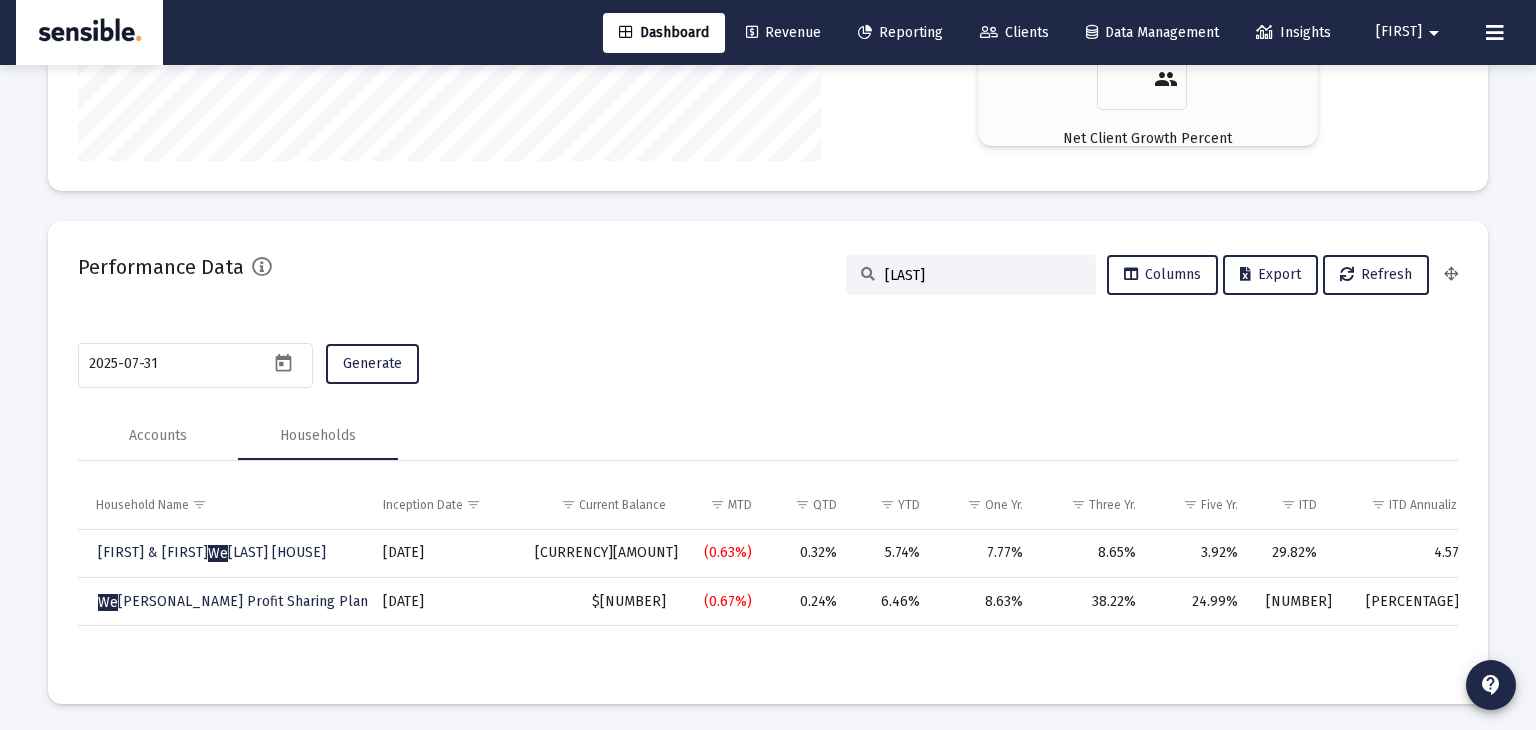 scroll, scrollTop: 3746, scrollLeft: 0, axis: vertical 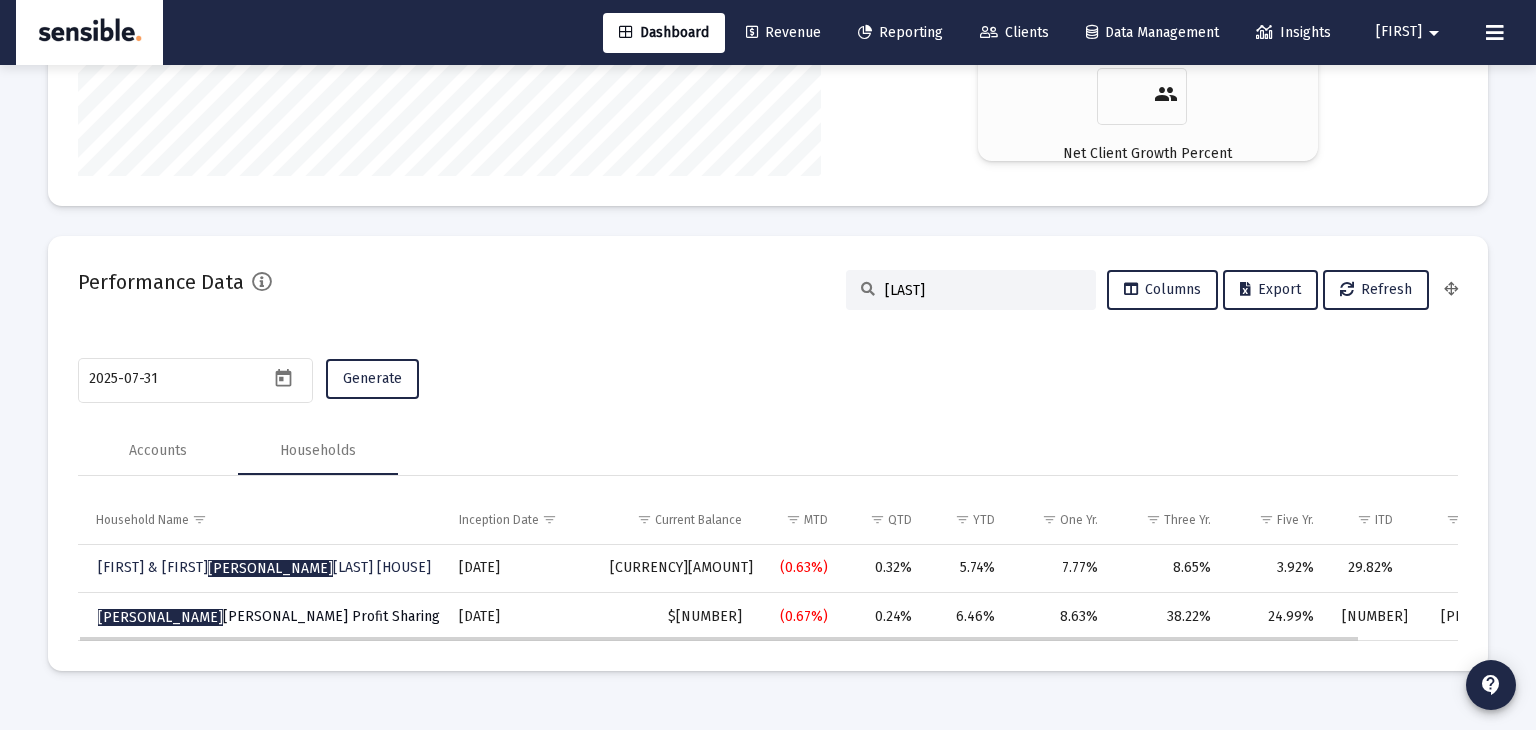 click on "[PERSONAL_NAME] Profit Sharing Plan & Trust" at bounding box center [311, 616] 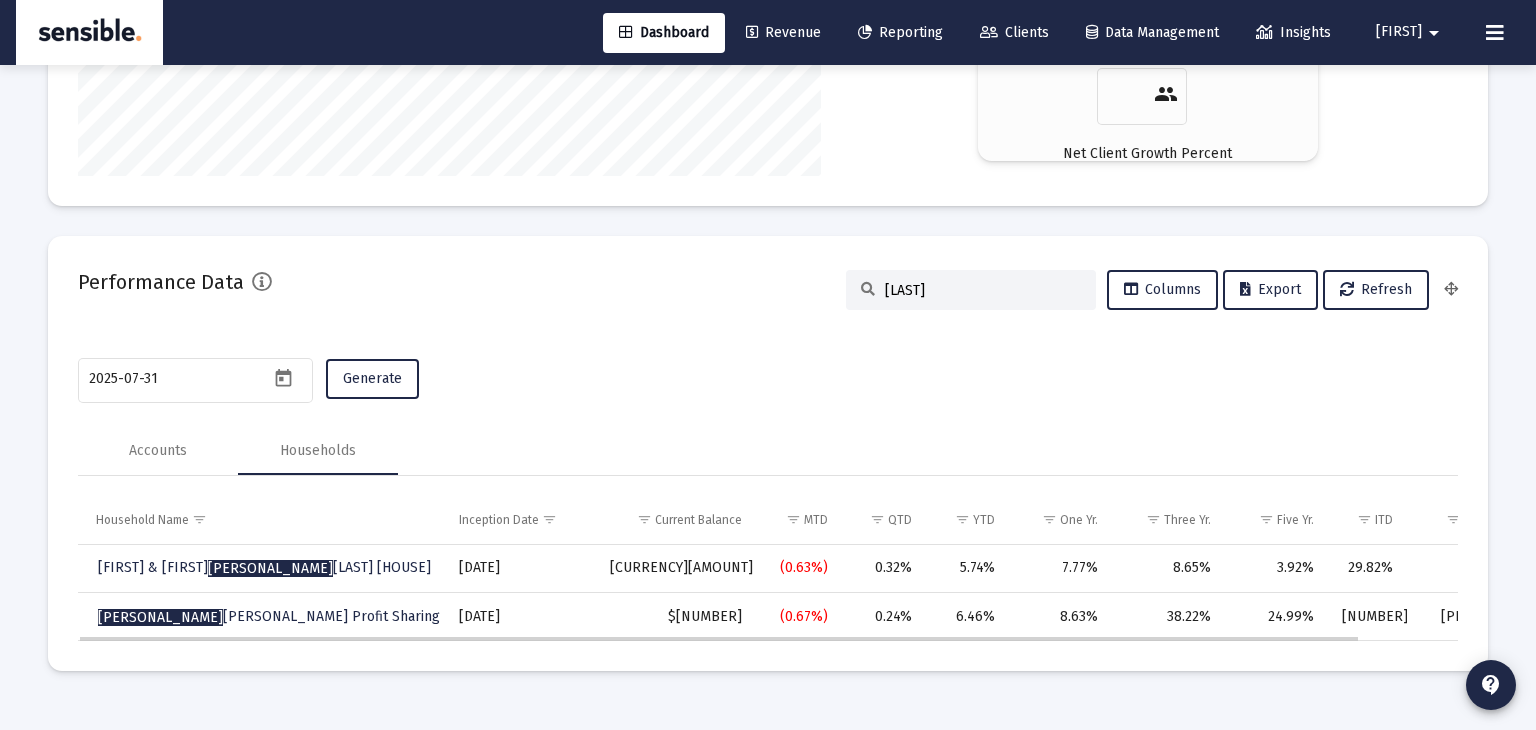 scroll, scrollTop: 64, scrollLeft: 0, axis: vertical 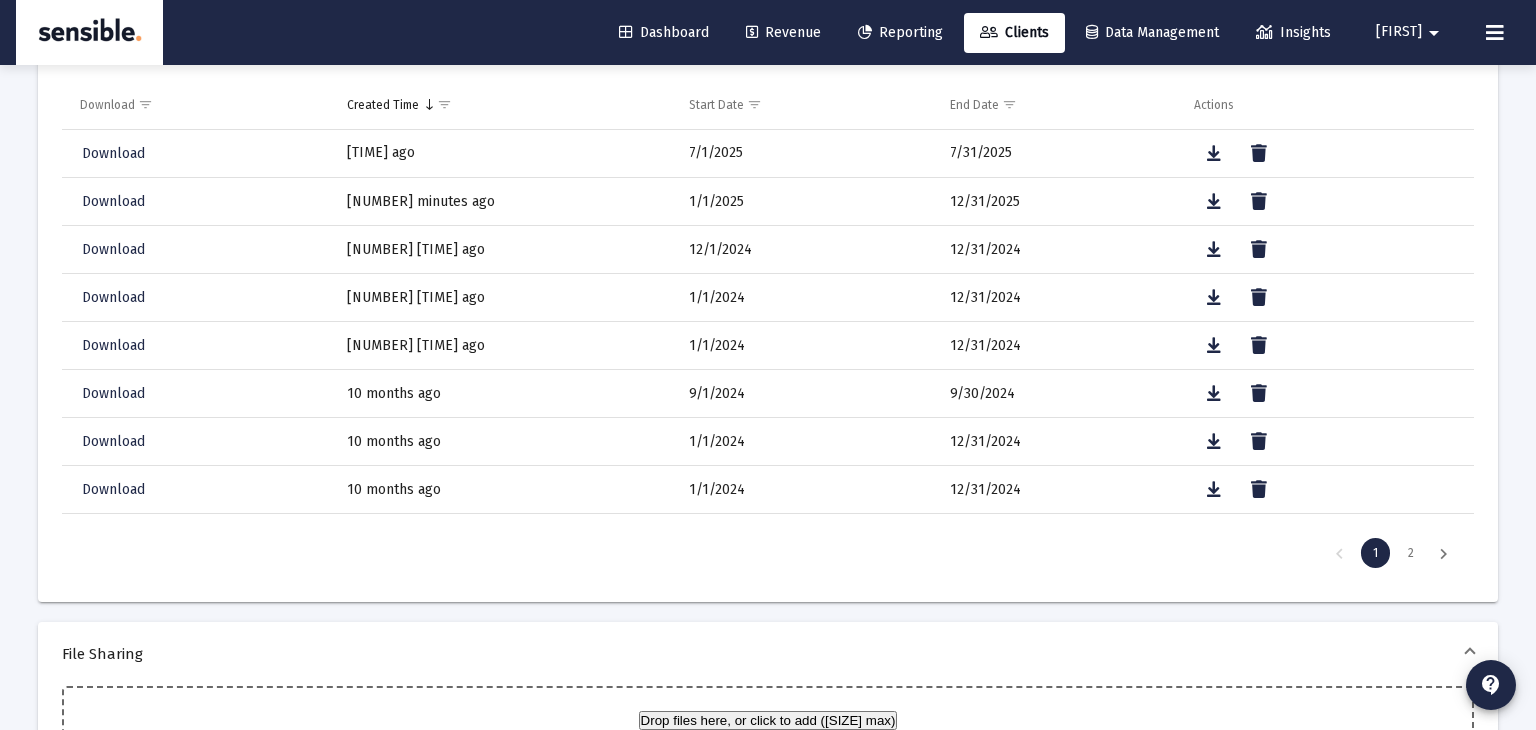 click on "Dashboard" 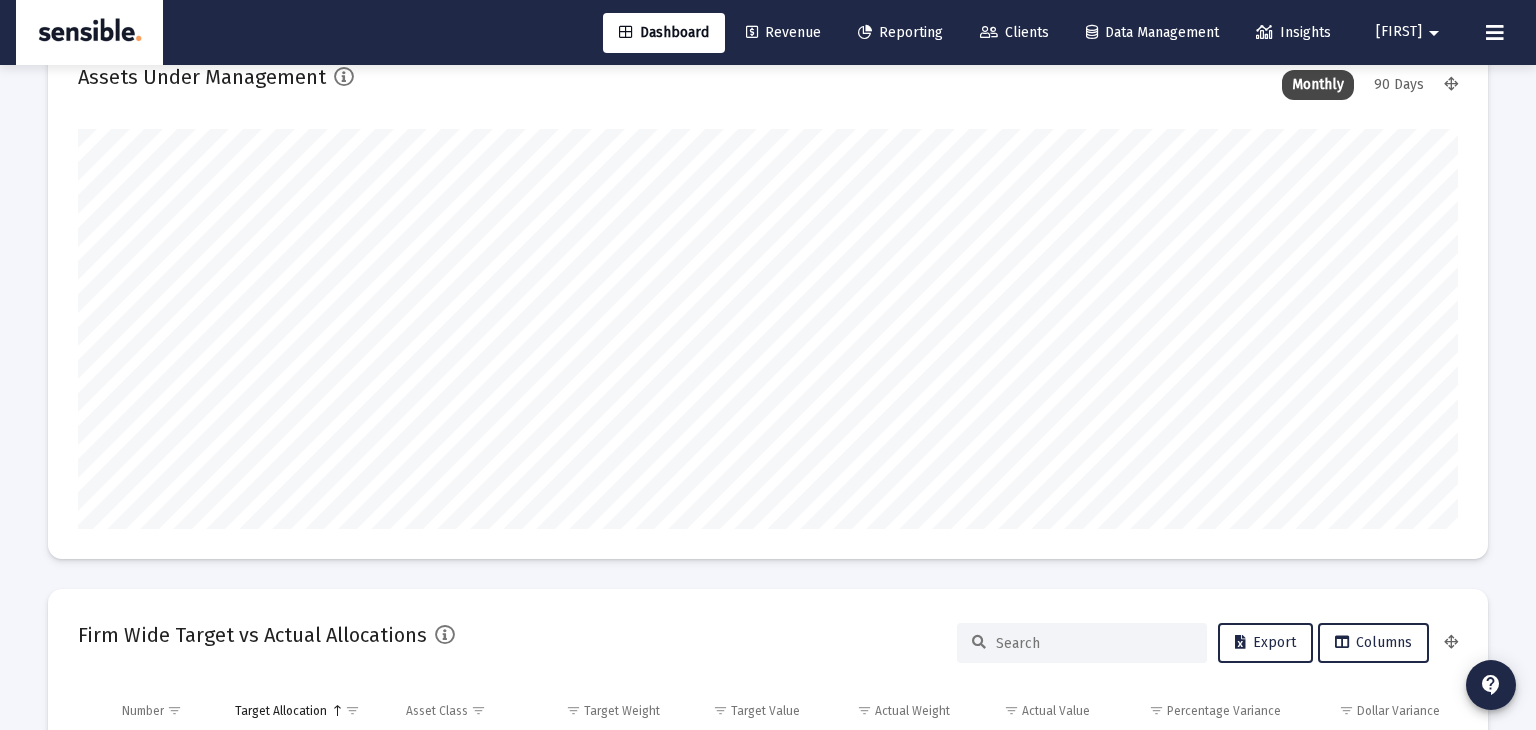 scroll, scrollTop: 300, scrollLeft: 0, axis: vertical 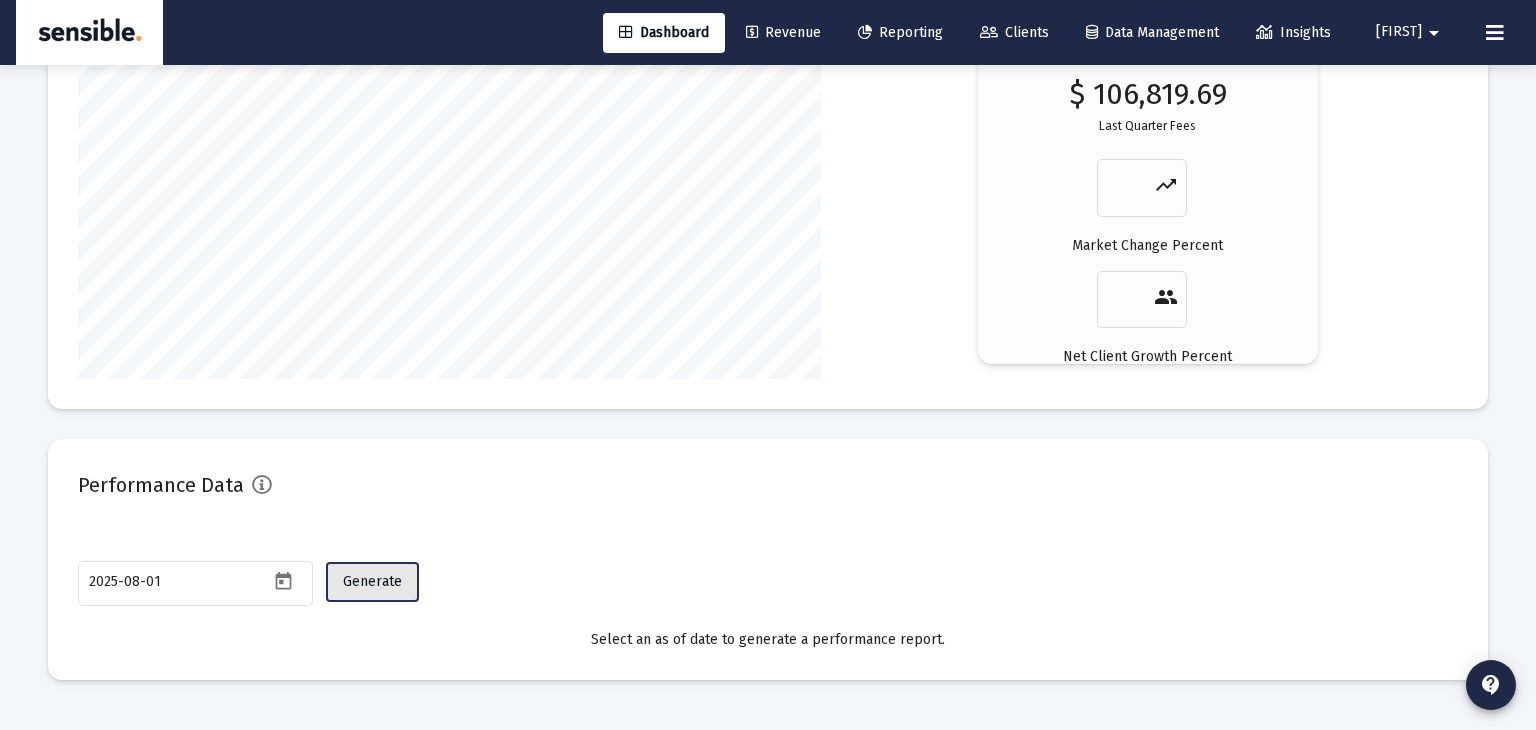 click on "Generate" 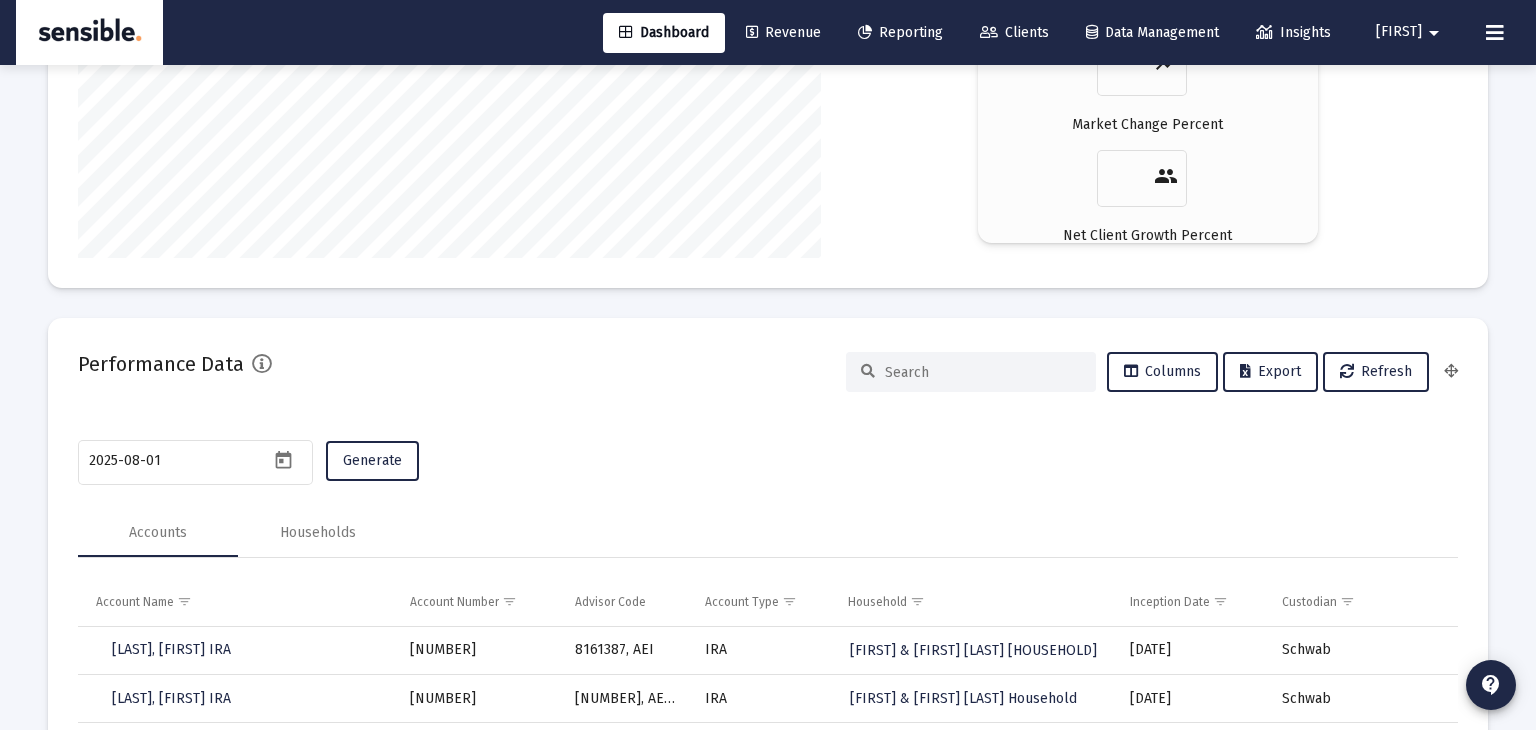 scroll, scrollTop: 3673, scrollLeft: 0, axis: vertical 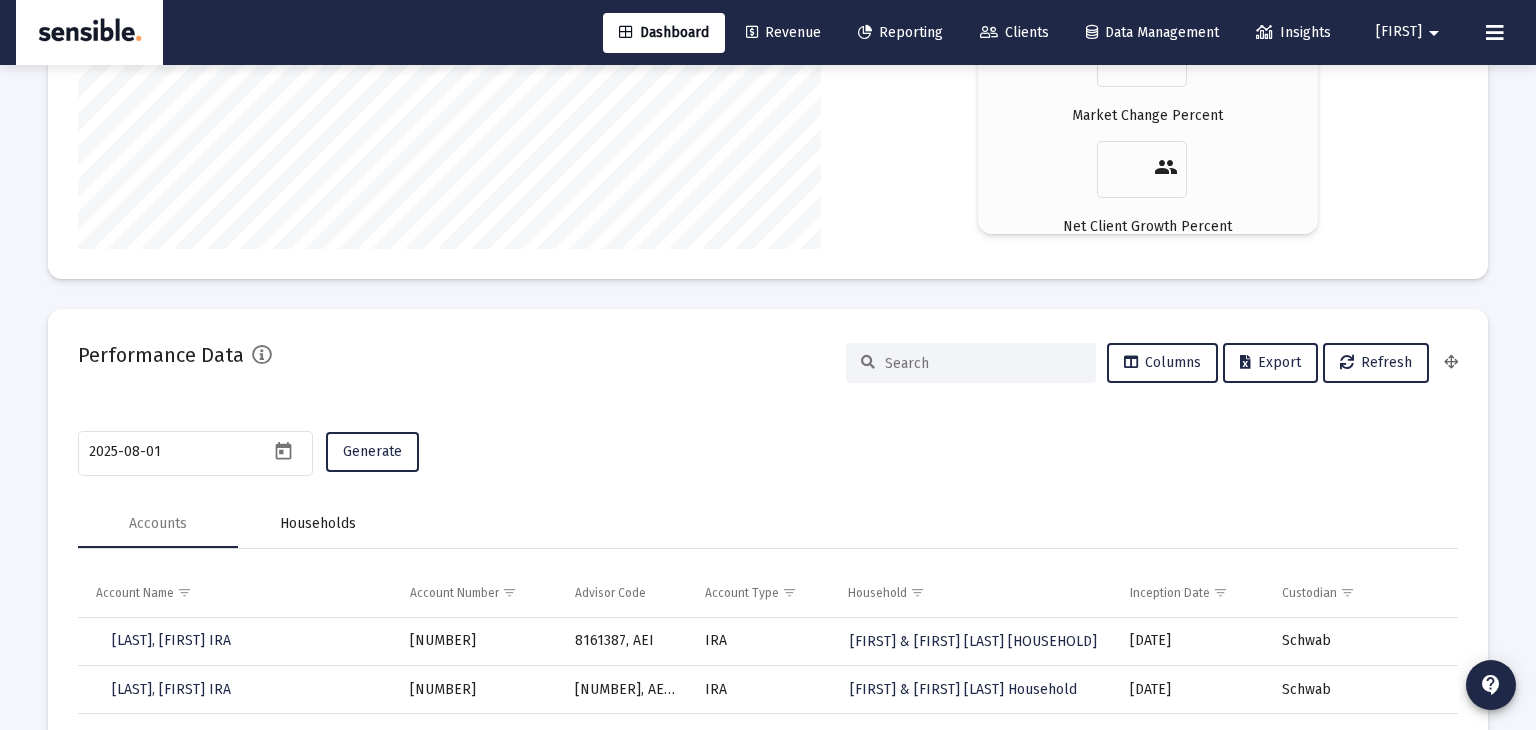 click on "Households" at bounding box center [318, 524] 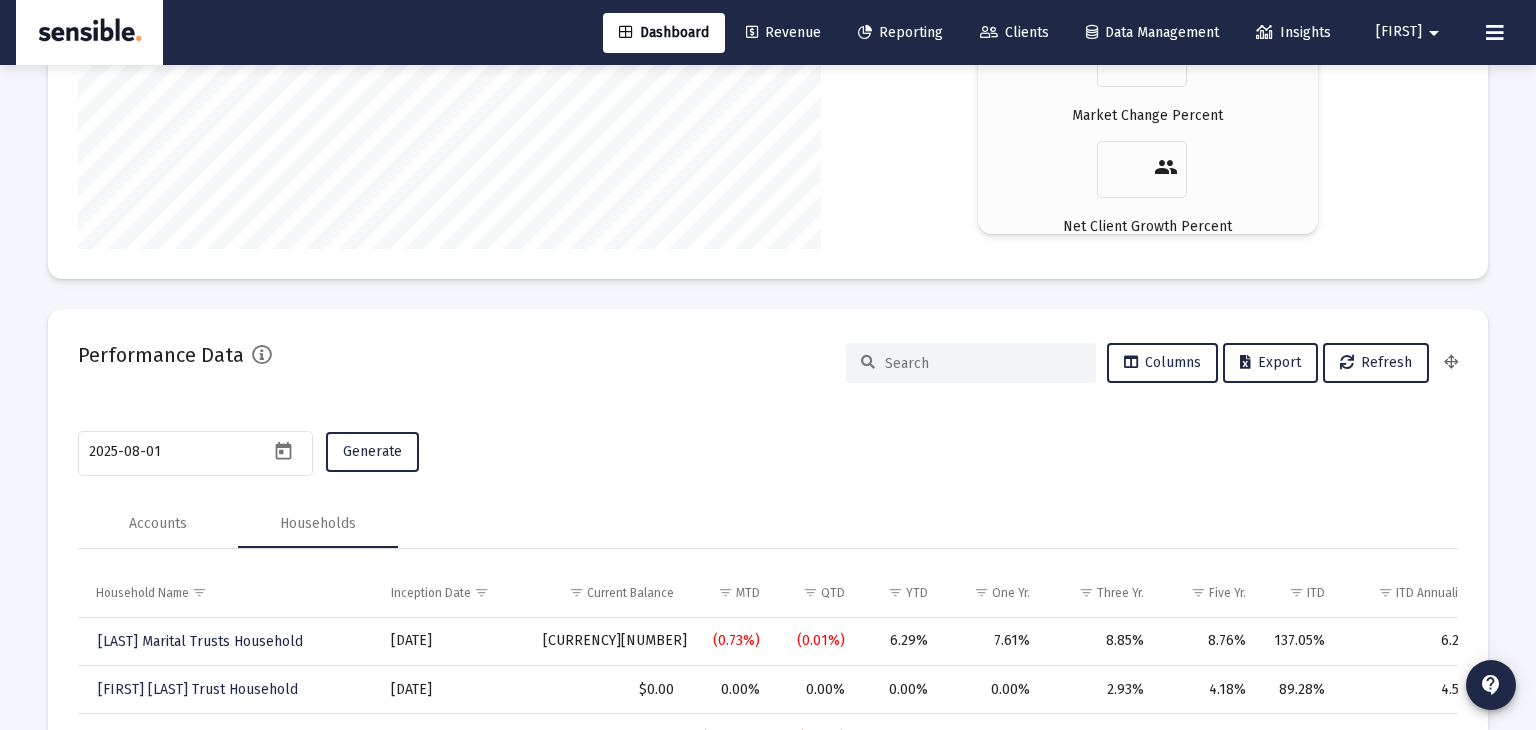 click 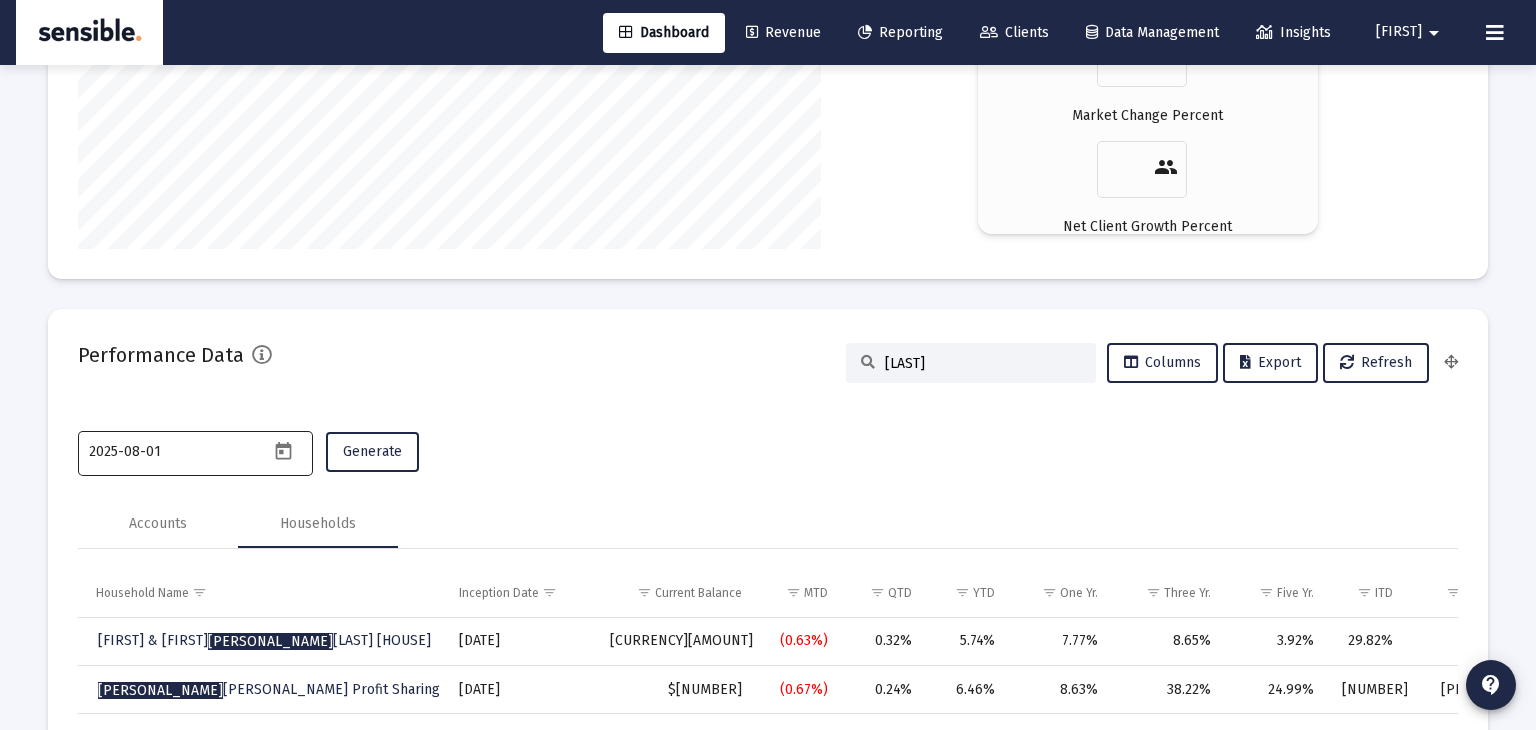 type on "[LAST]" 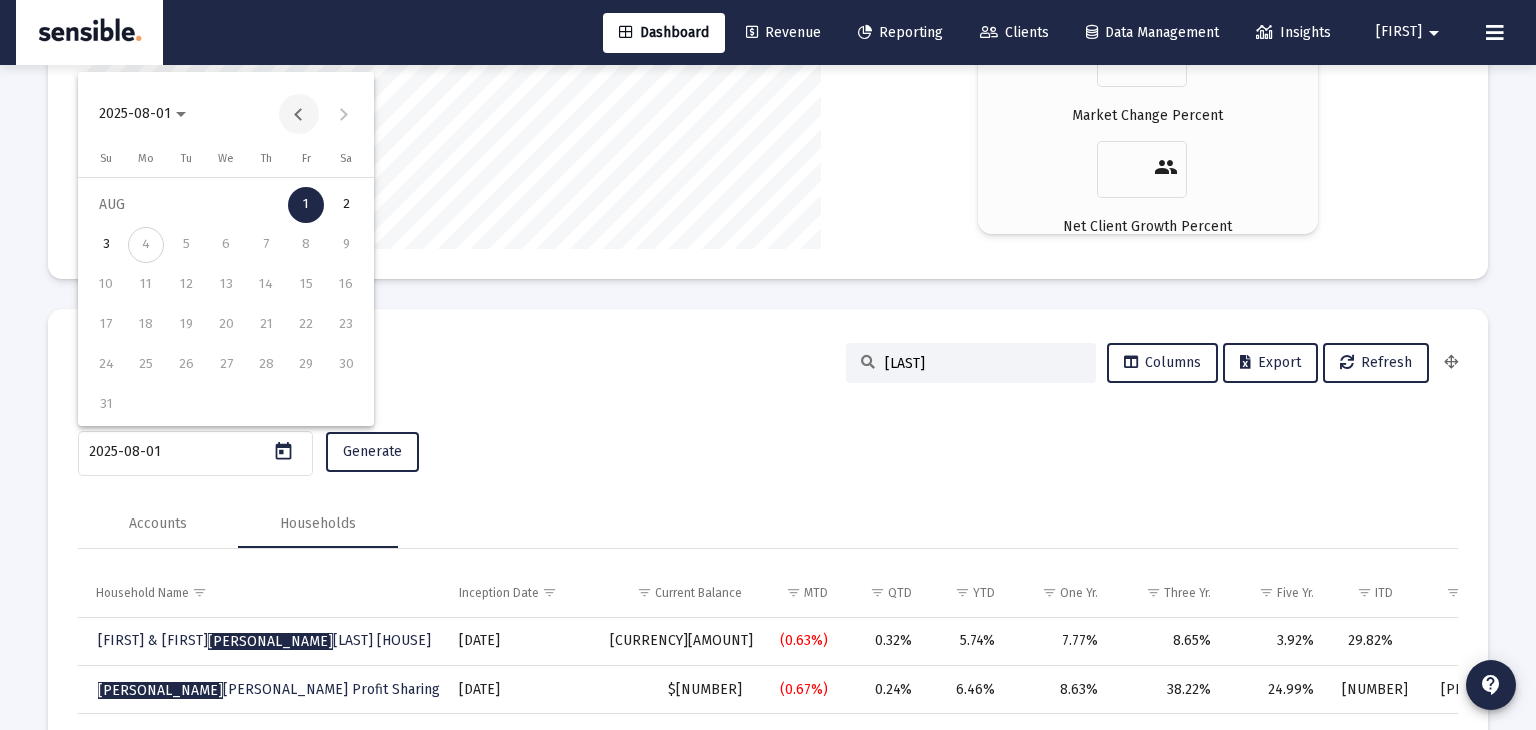 click at bounding box center (299, 114) 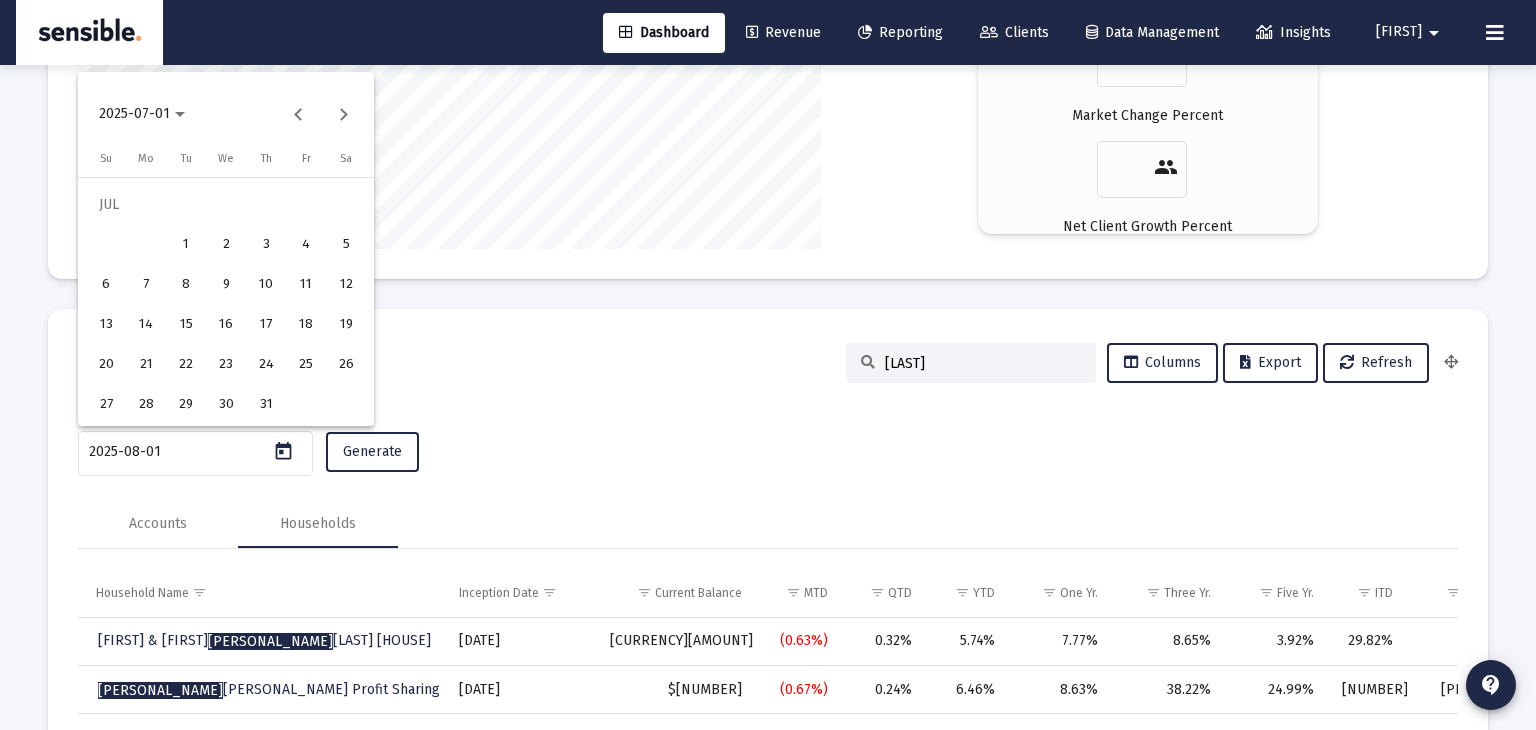 click on "31" at bounding box center [266, 405] 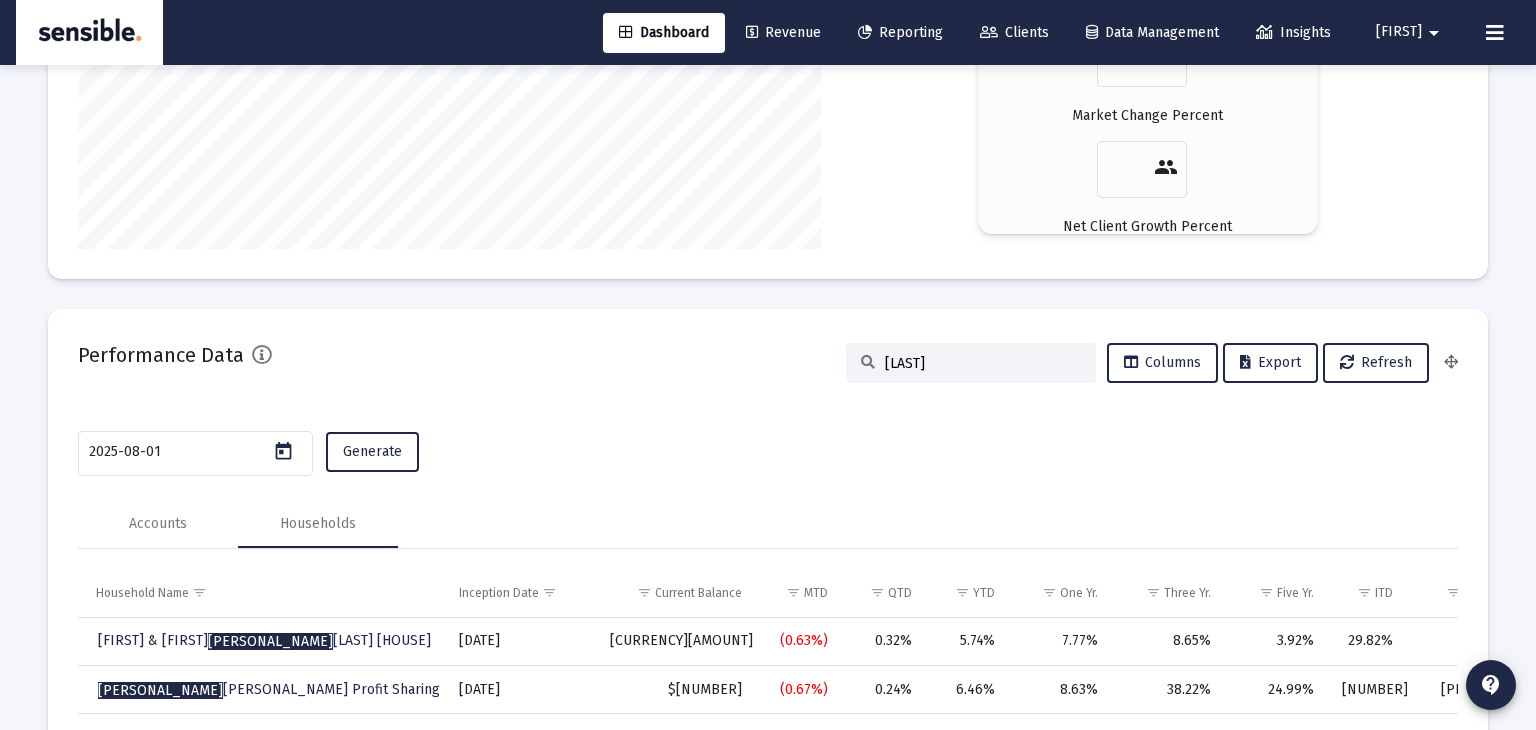 type on "2025-07-31" 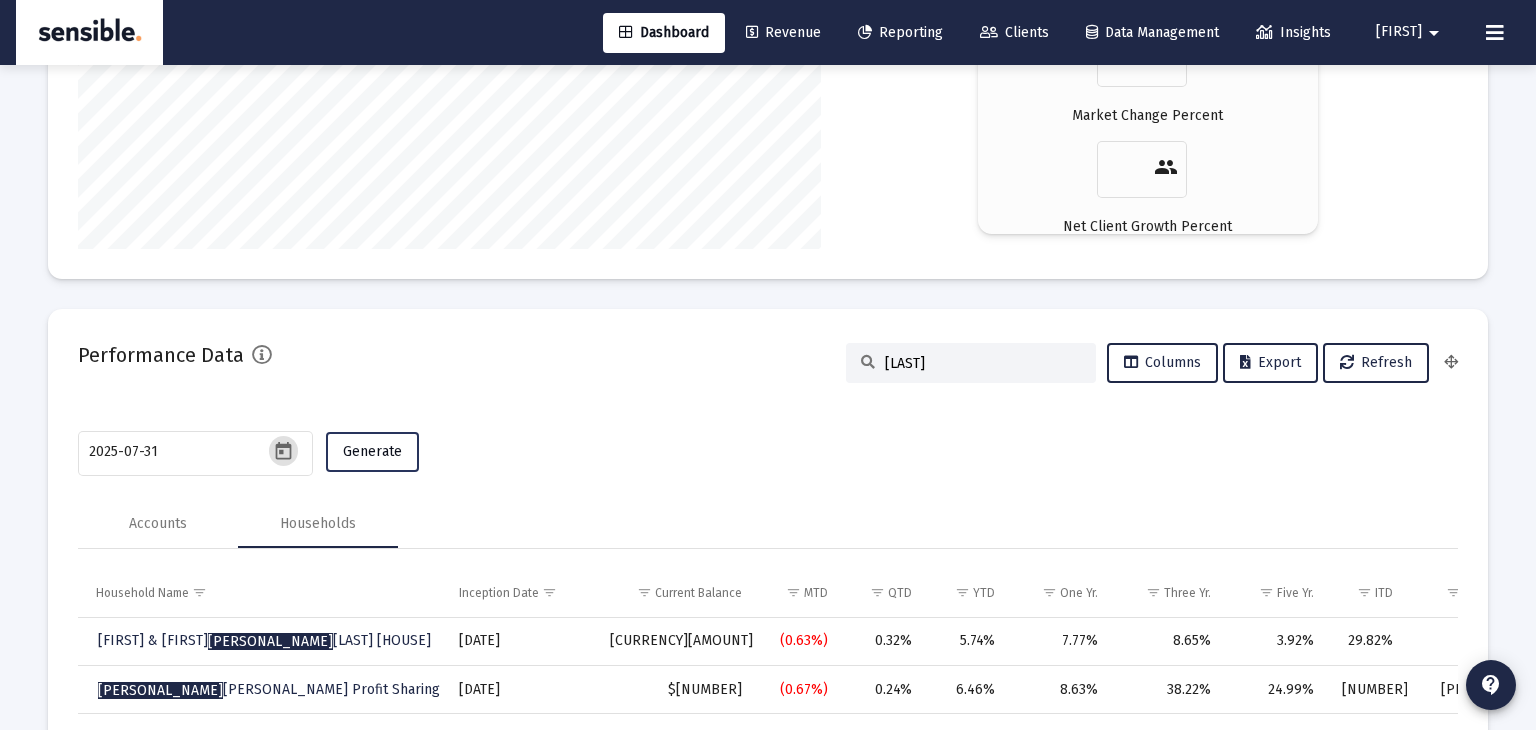 click on "Generate" 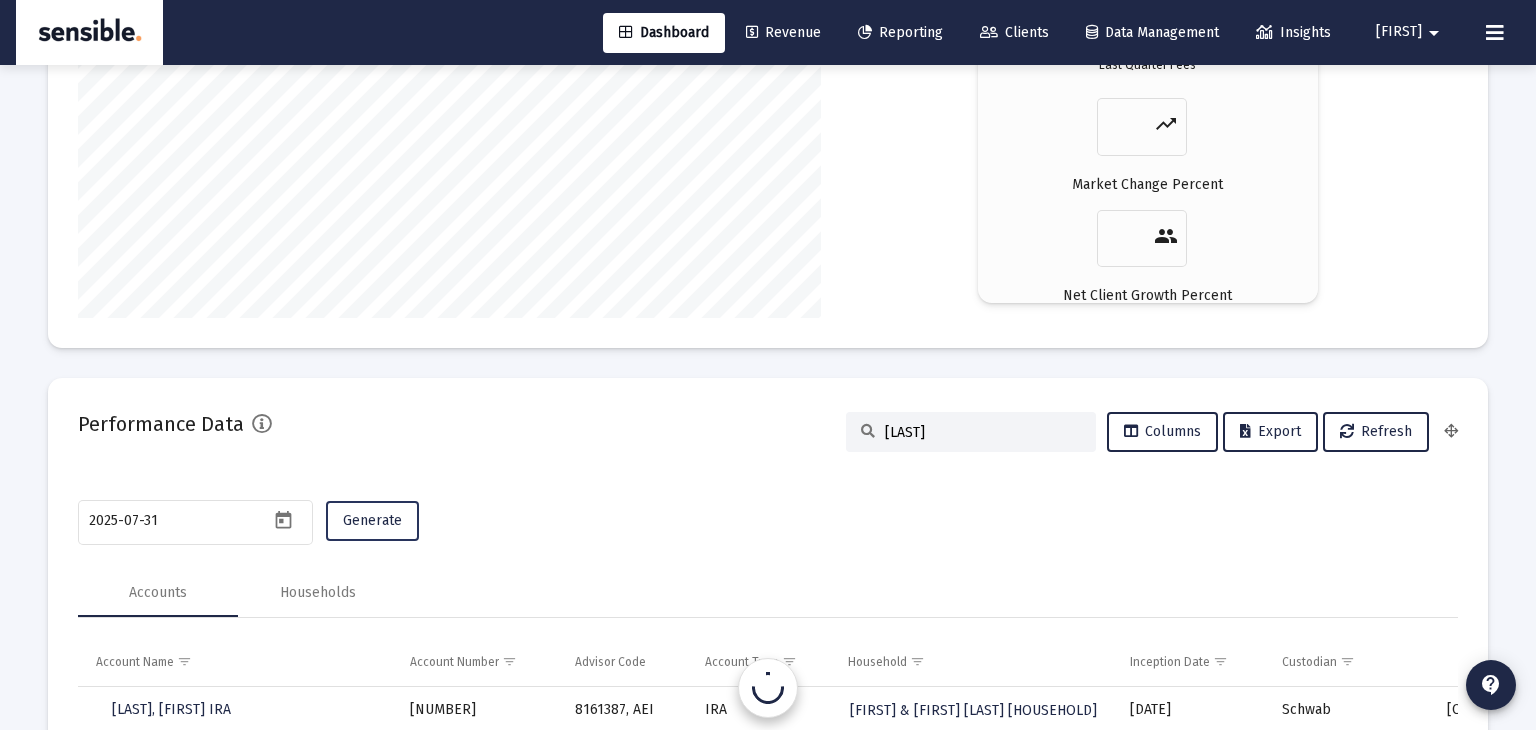 scroll, scrollTop: 3673, scrollLeft: 0, axis: vertical 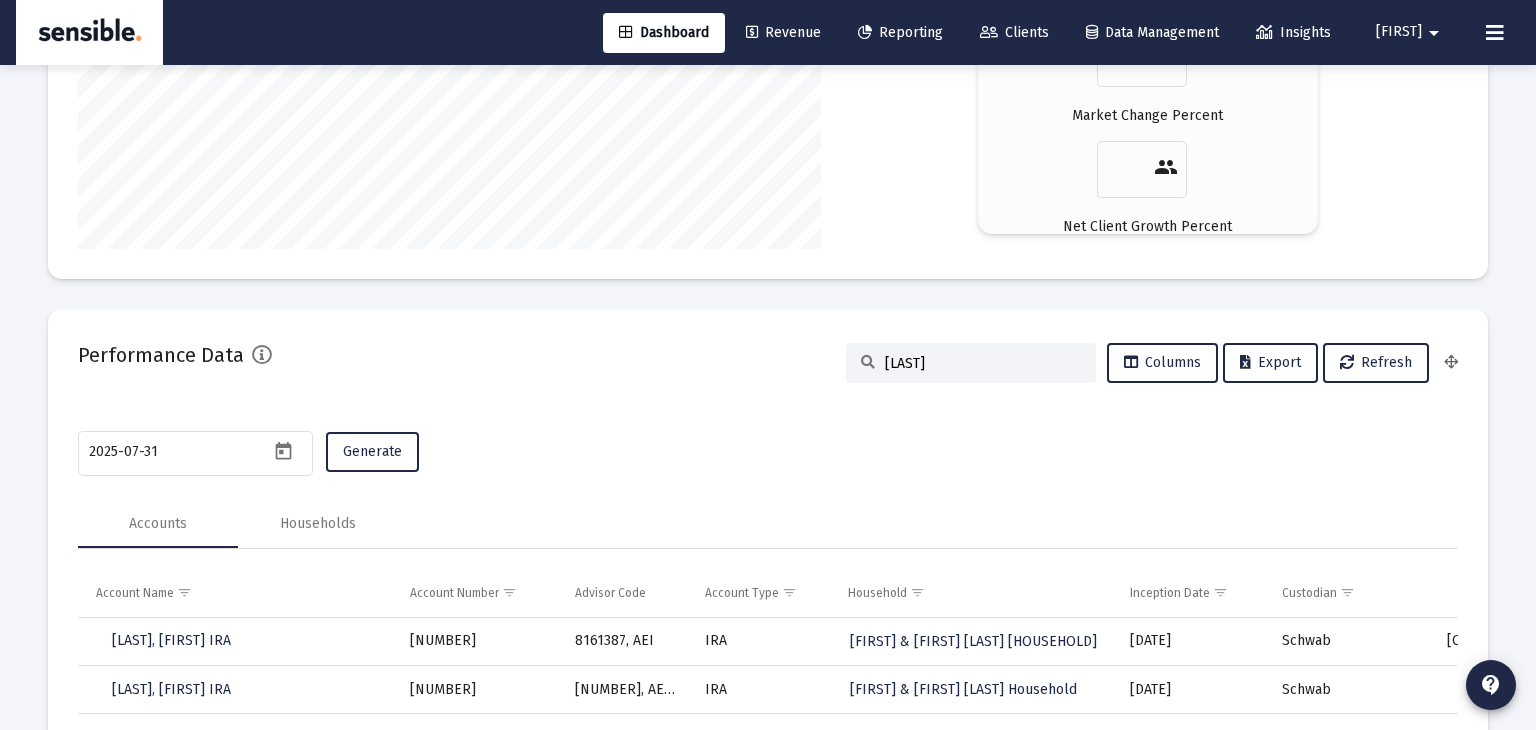 click on "[LAST]" 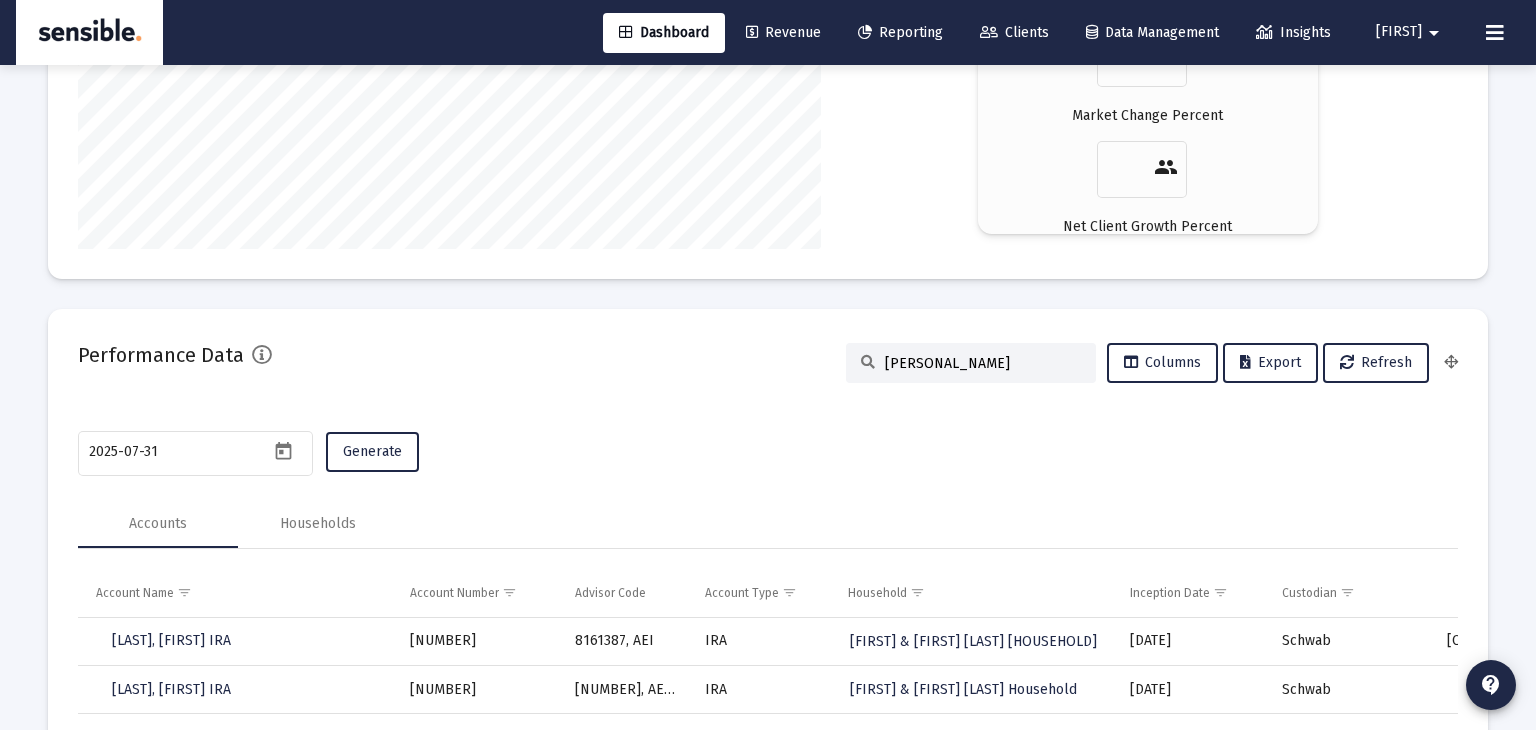 type on "w" 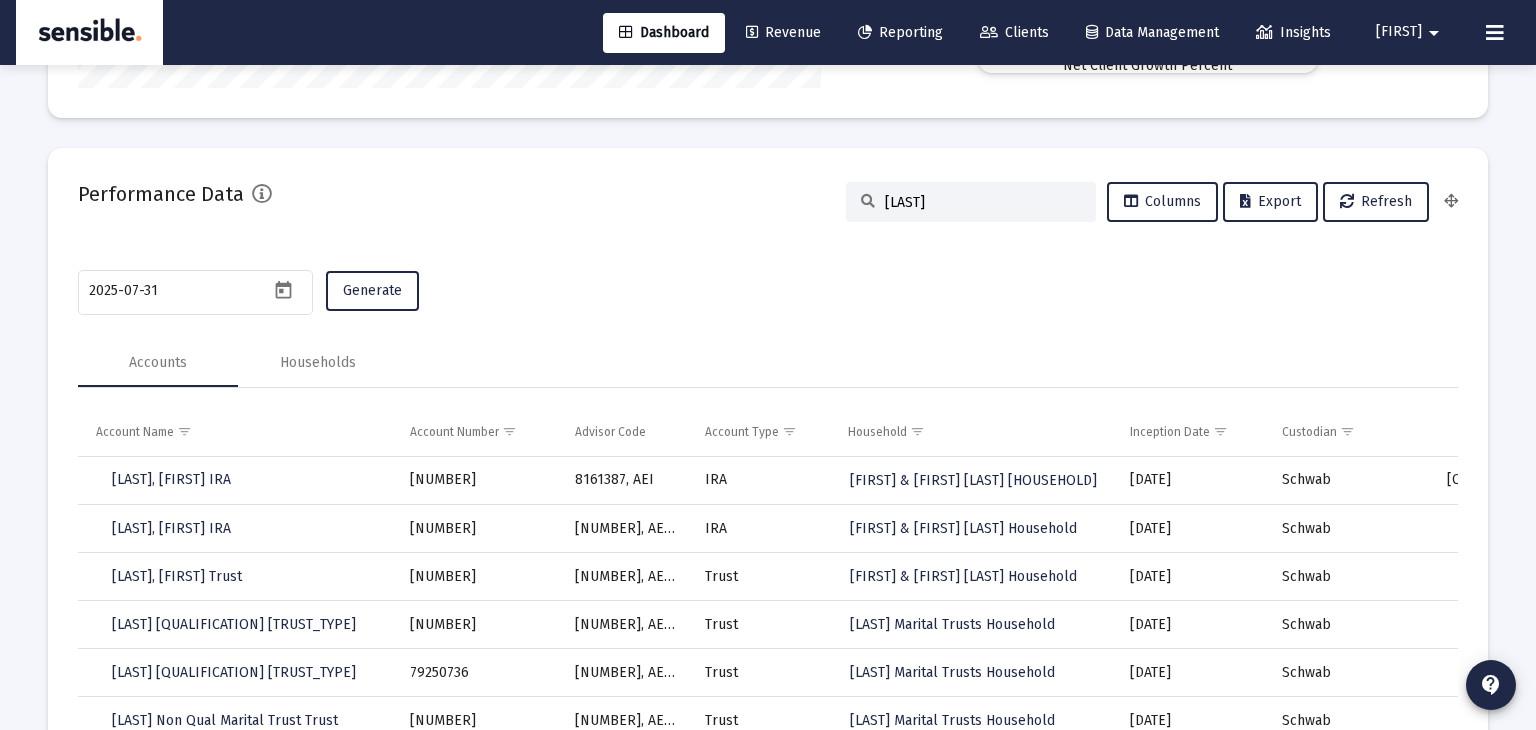 scroll, scrollTop: 3836, scrollLeft: 0, axis: vertical 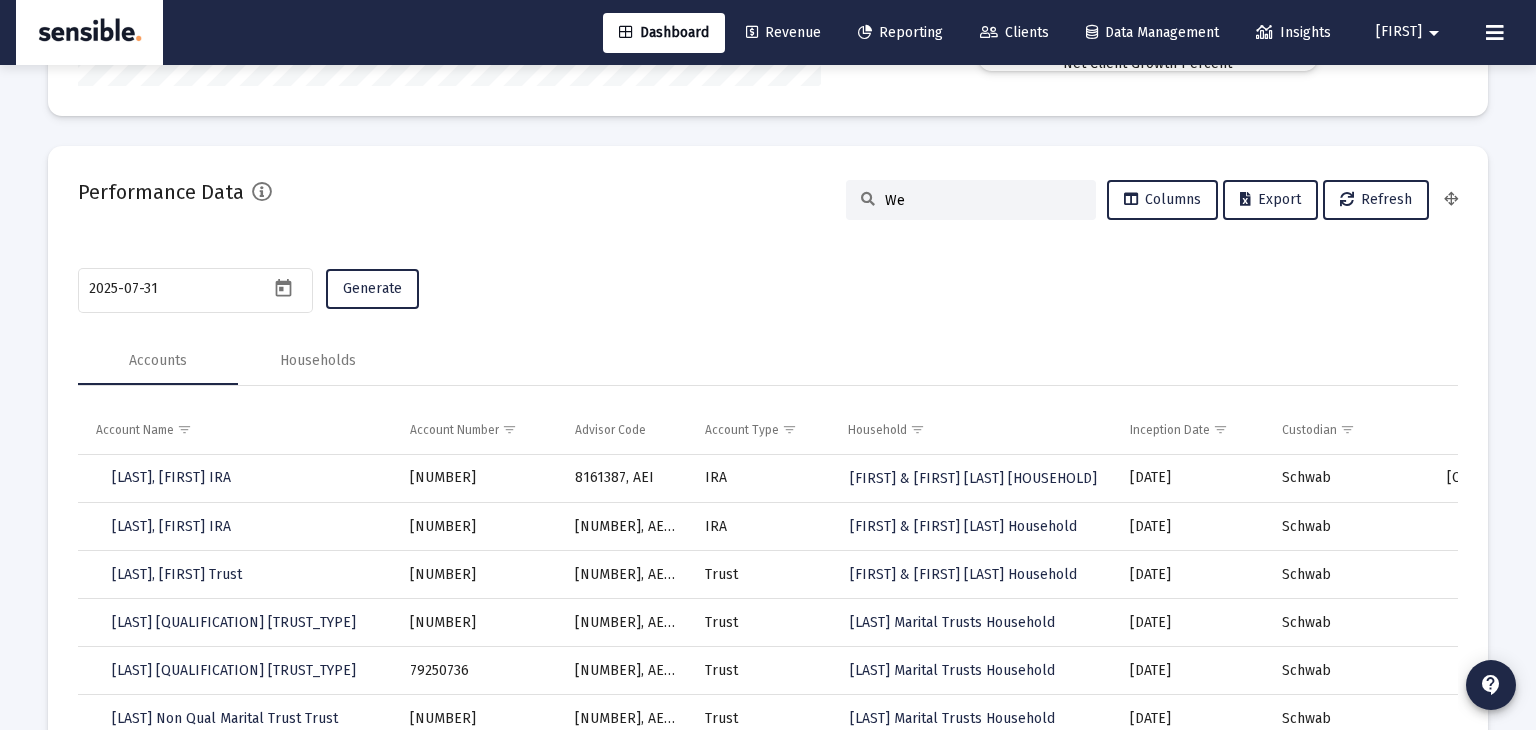 type on "W" 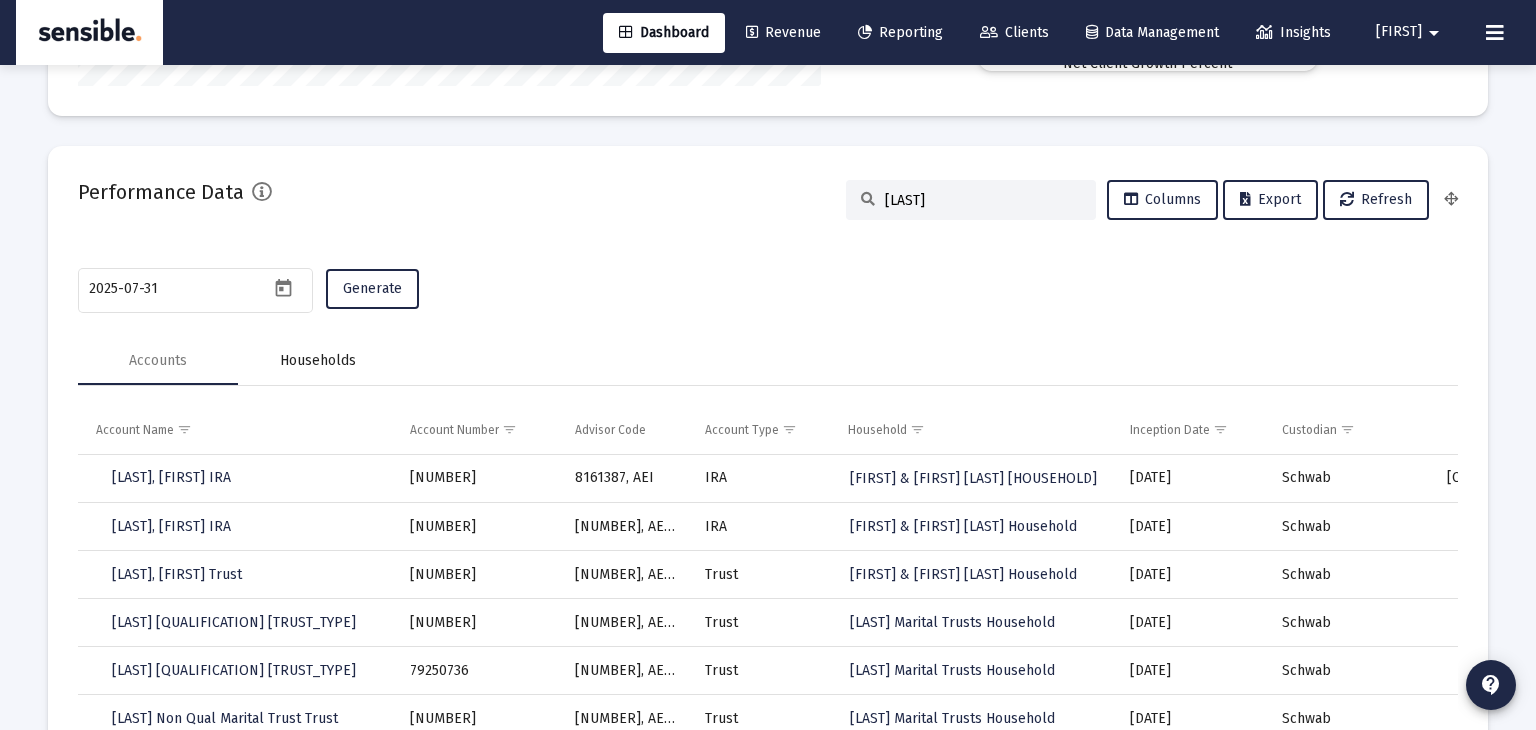 click on "Households" at bounding box center [318, 361] 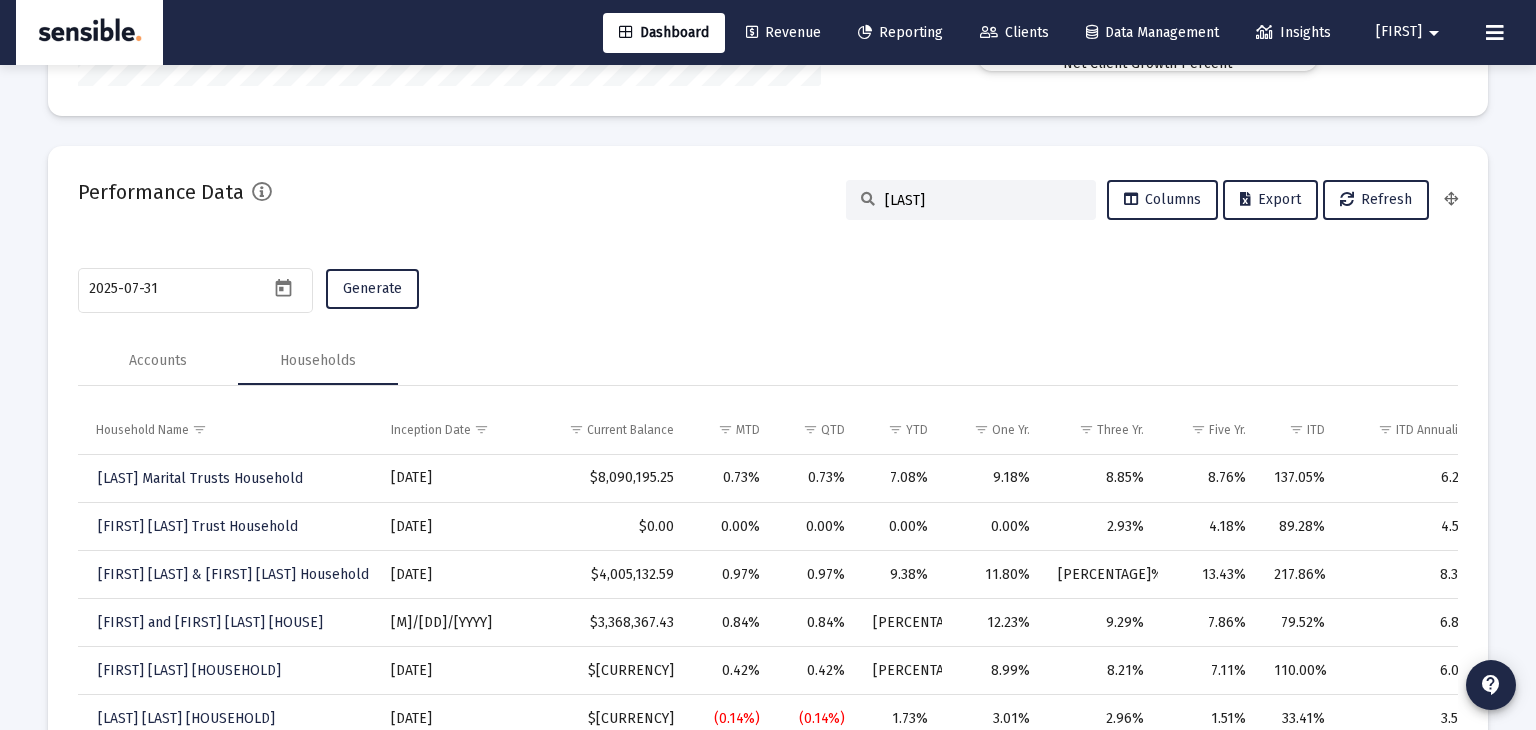 click on "[LAST]" 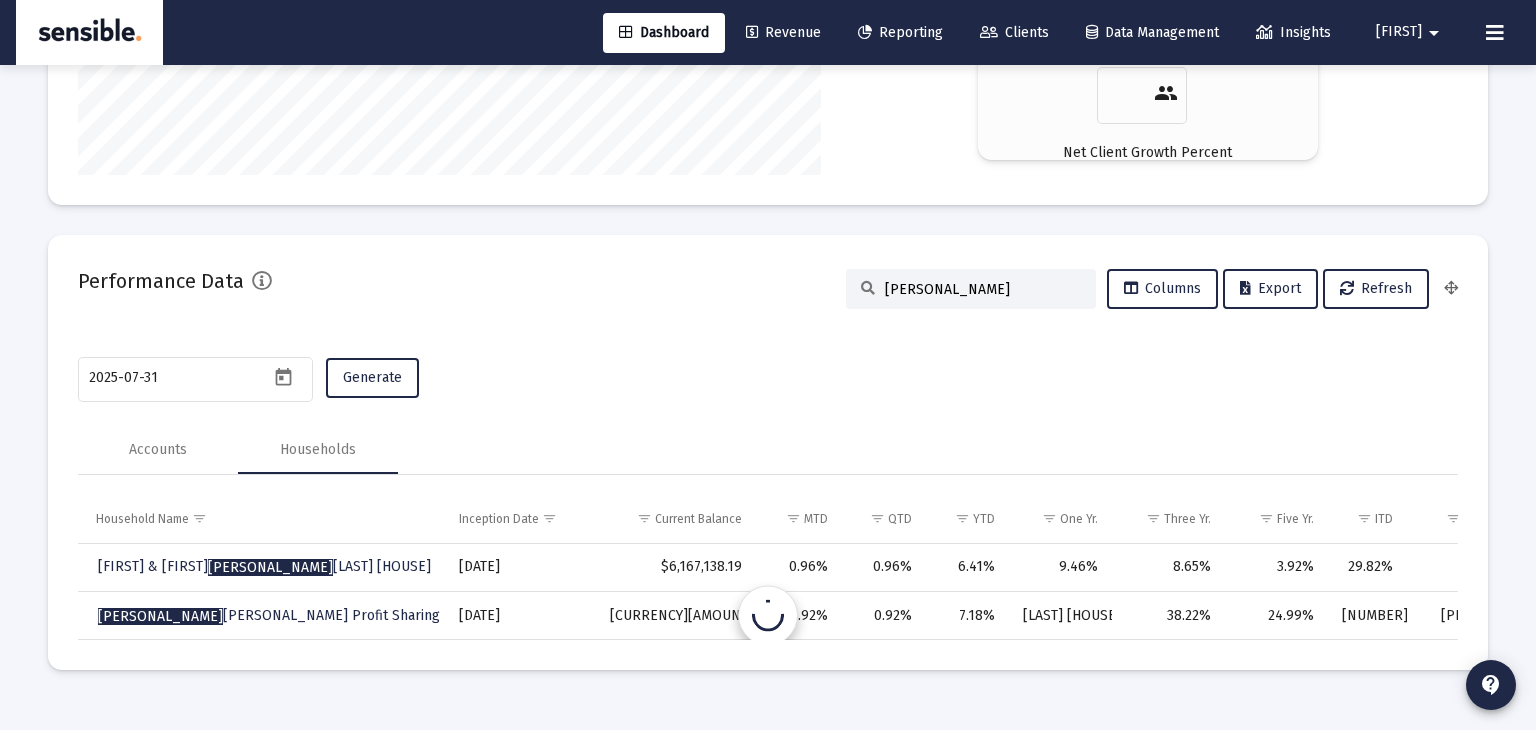 scroll, scrollTop: 3746, scrollLeft: 0, axis: vertical 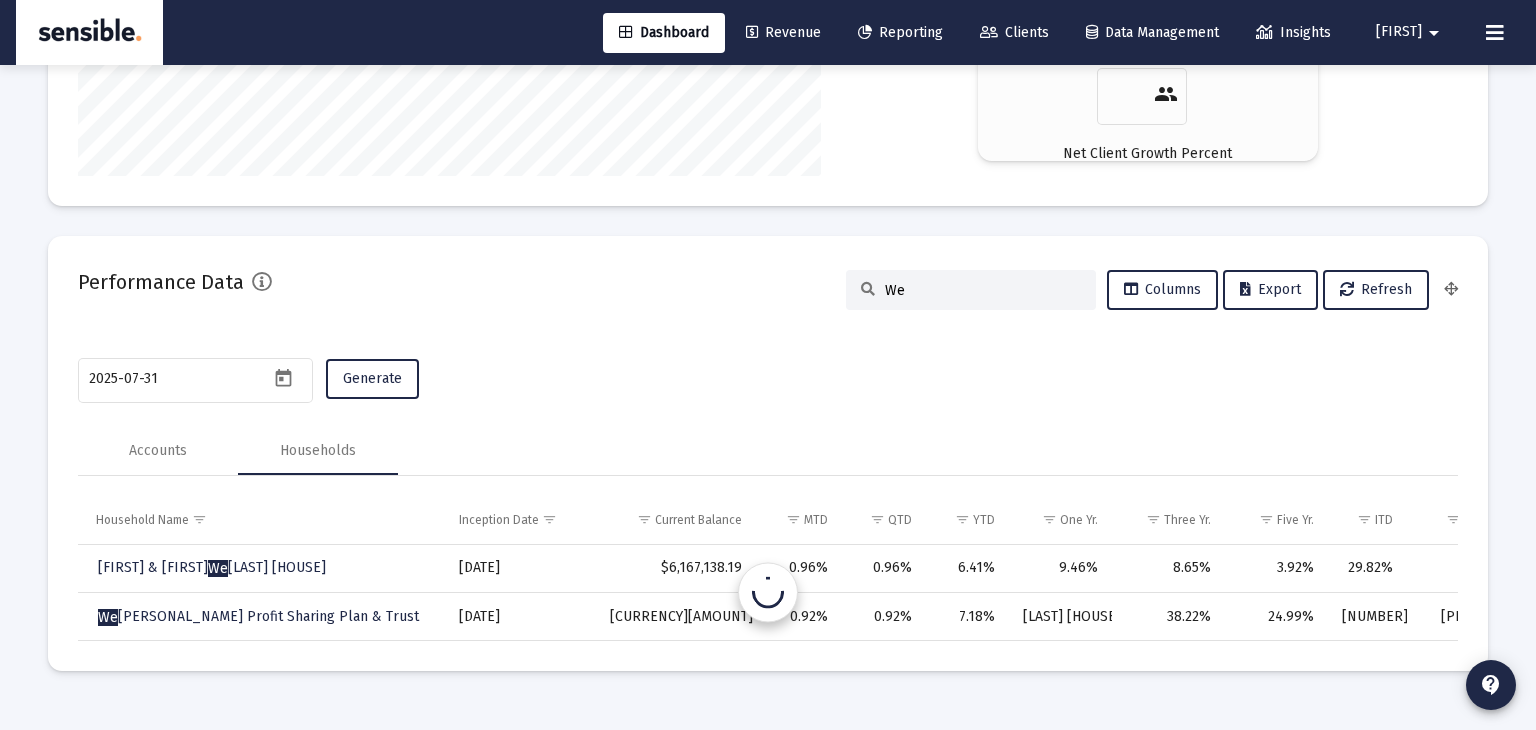 type on "W" 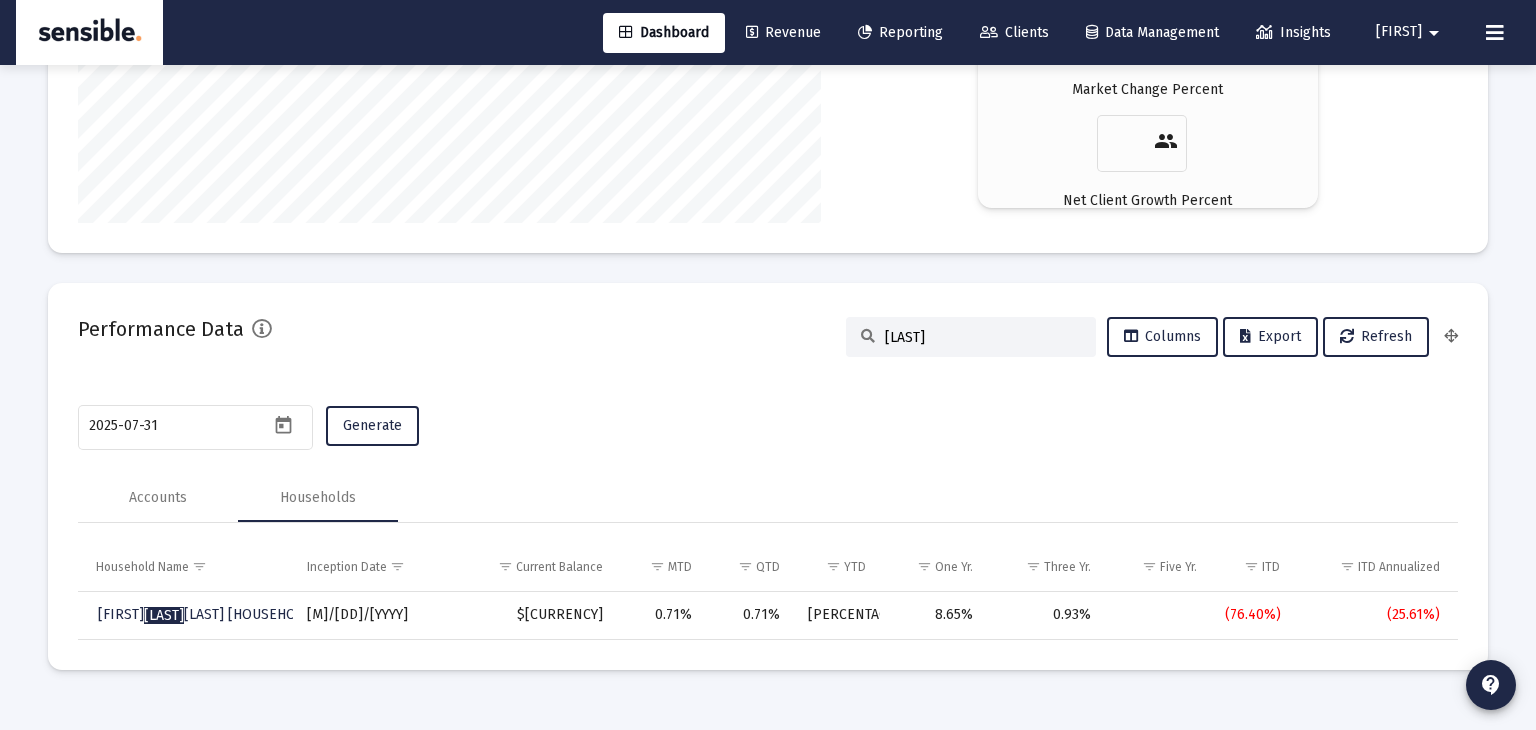 scroll, scrollTop: 3698, scrollLeft: 0, axis: vertical 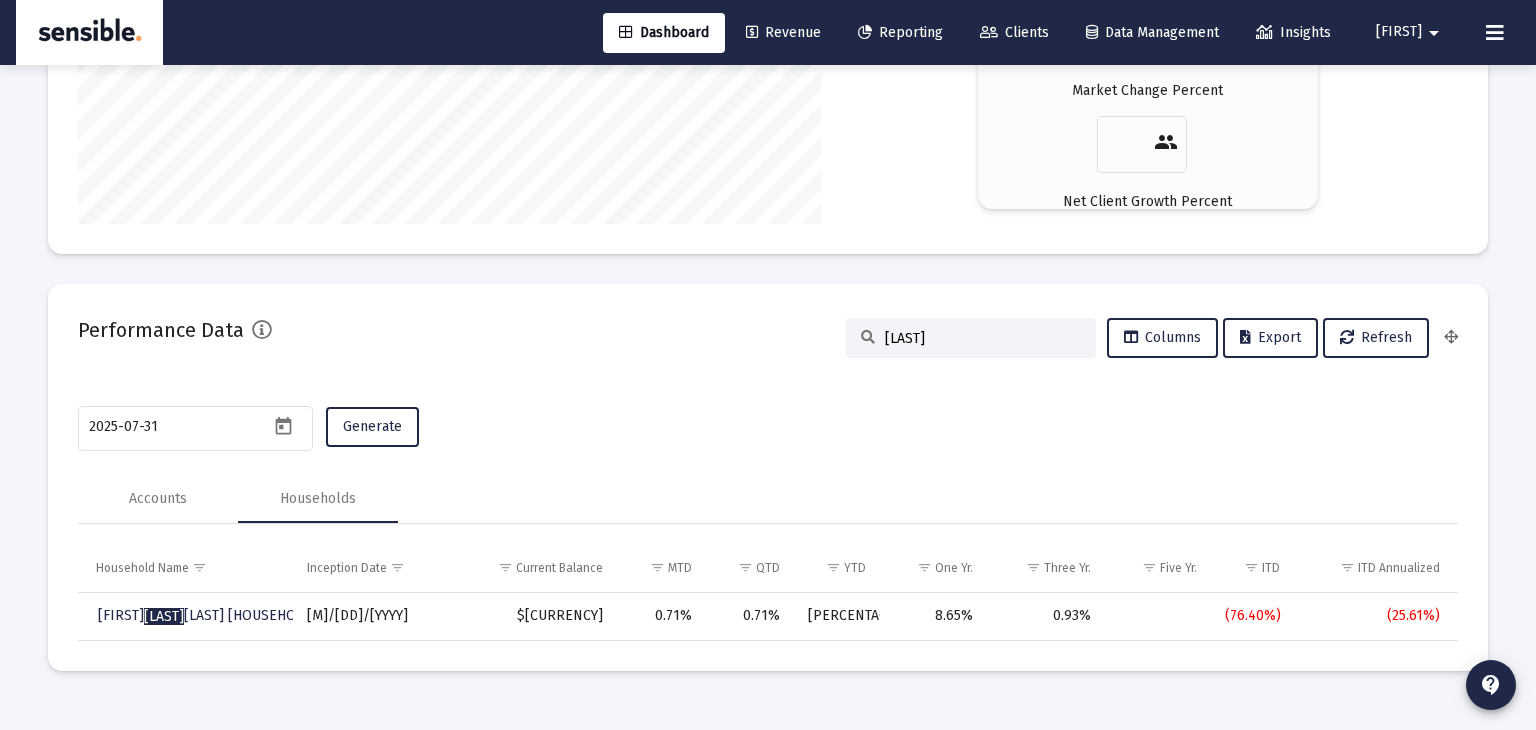 type on "[LAST]" 